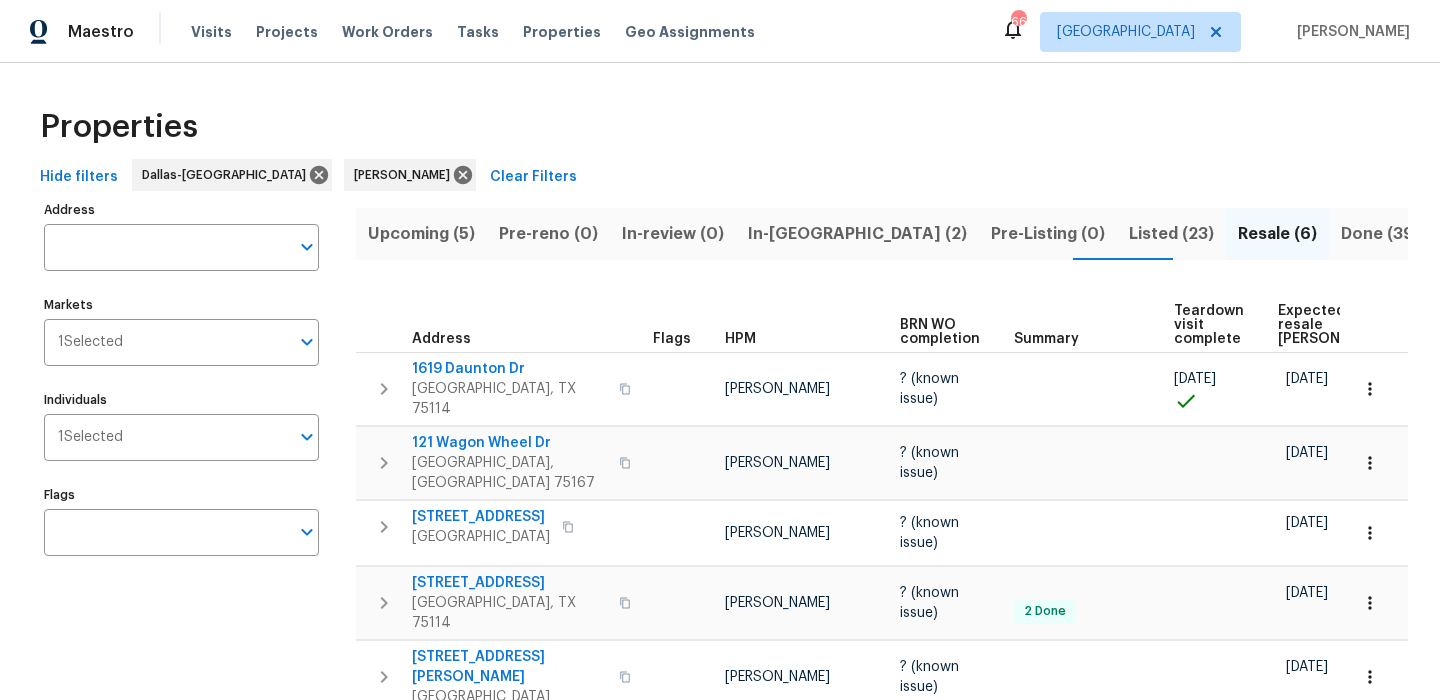 scroll, scrollTop: 0, scrollLeft: 0, axis: both 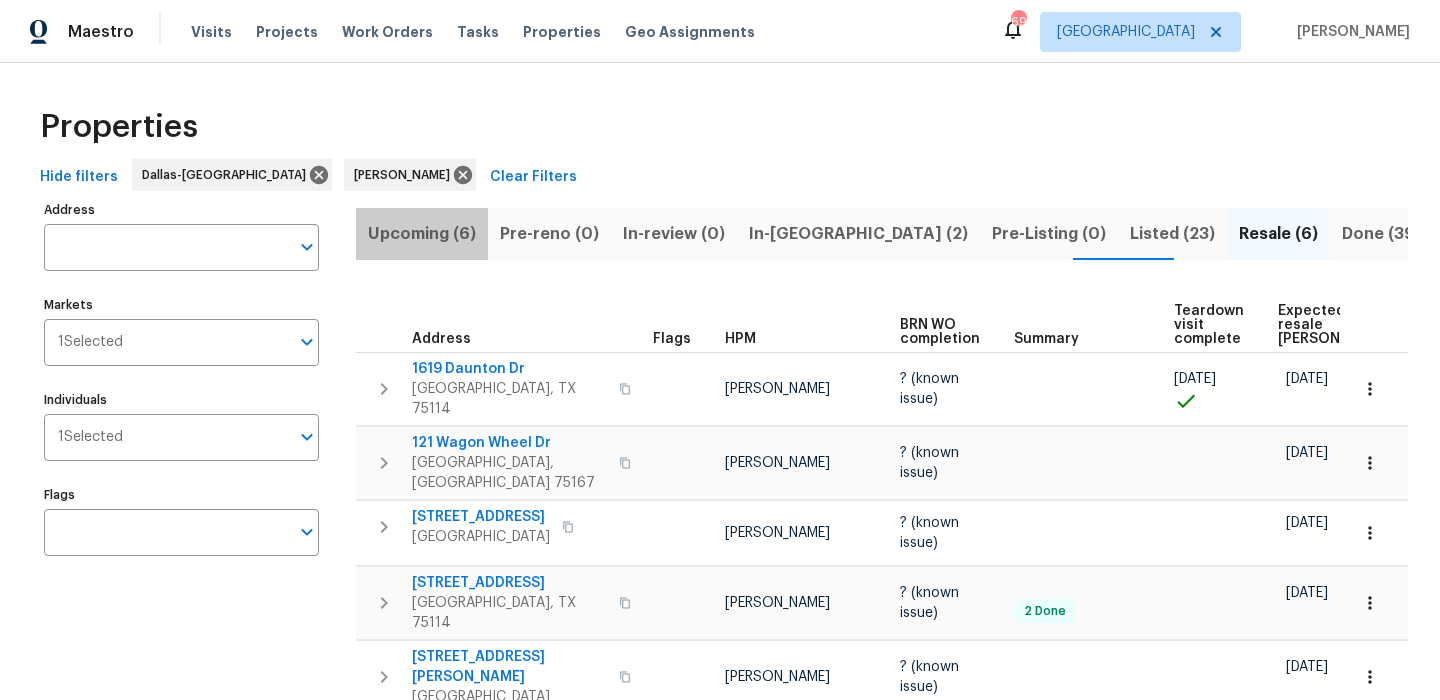 click on "Upcoming (6)" at bounding box center [422, 234] 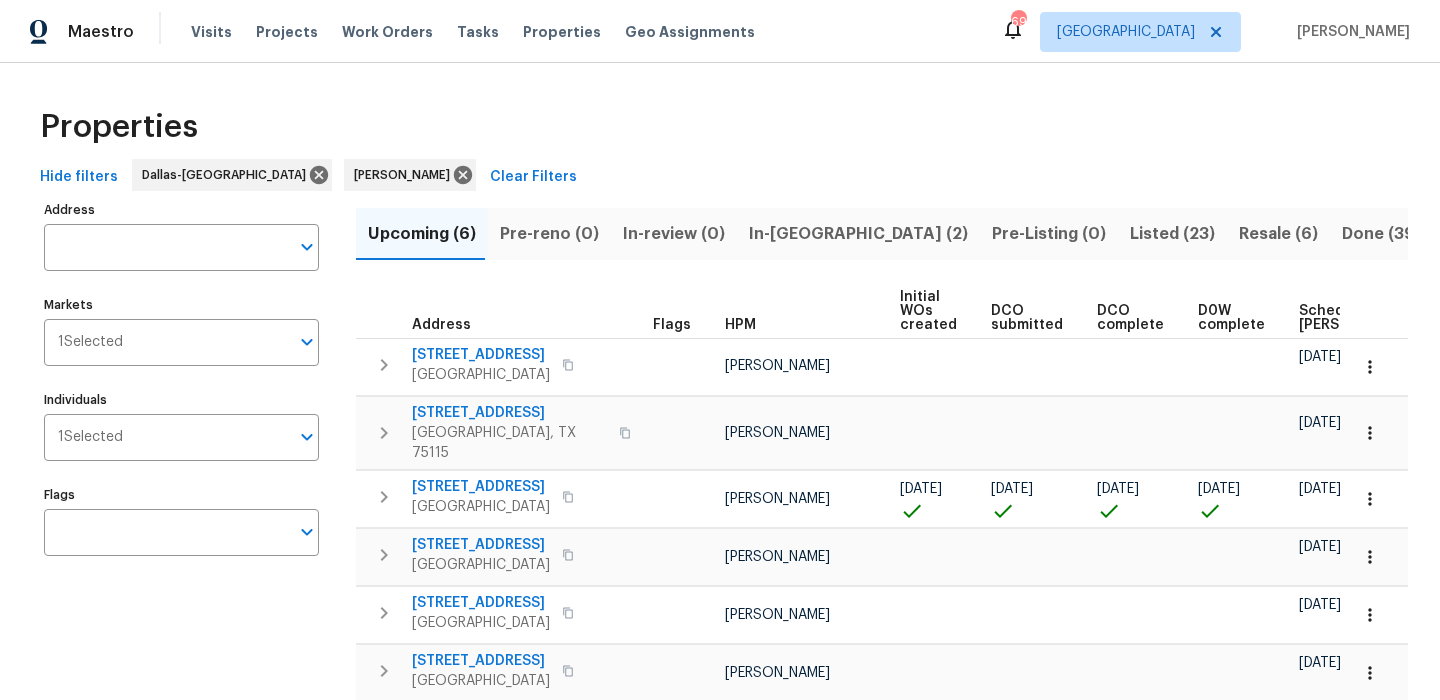 click on "Scheduled COE" at bounding box center (1355, 318) 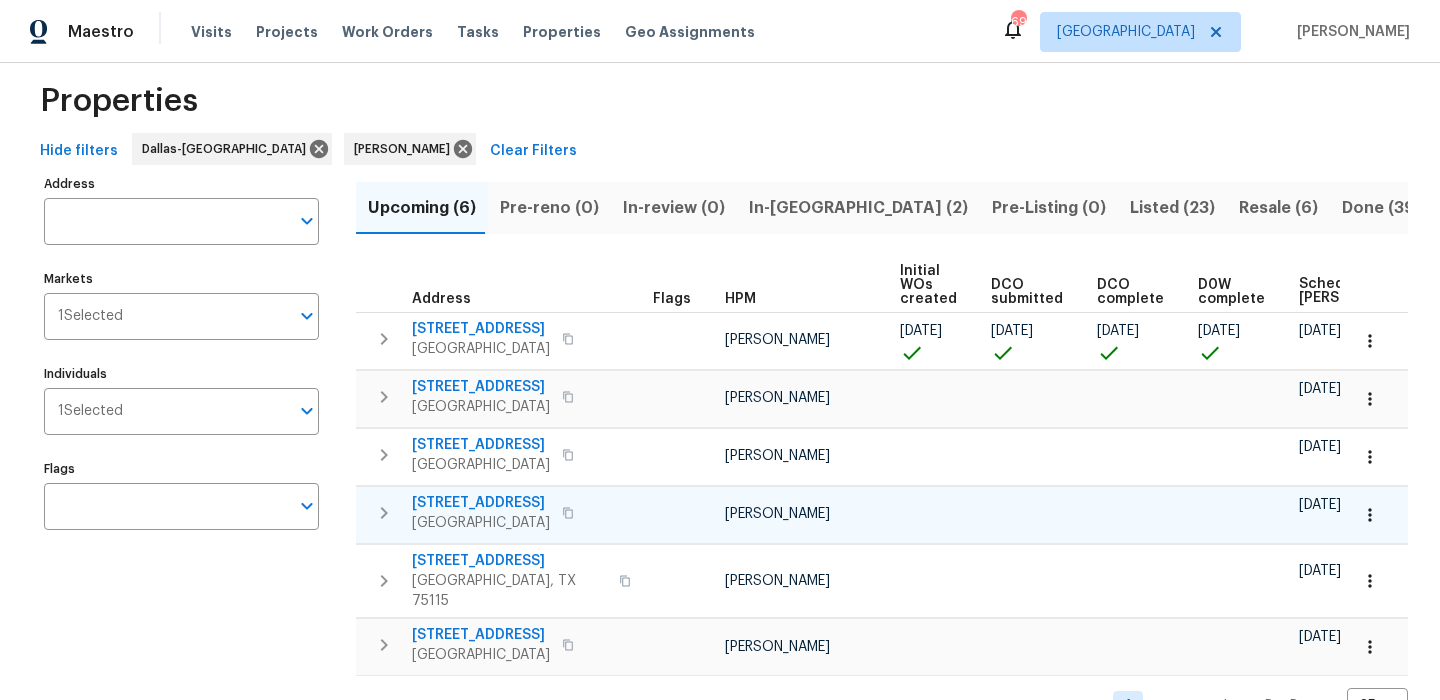 scroll, scrollTop: 66, scrollLeft: 0, axis: vertical 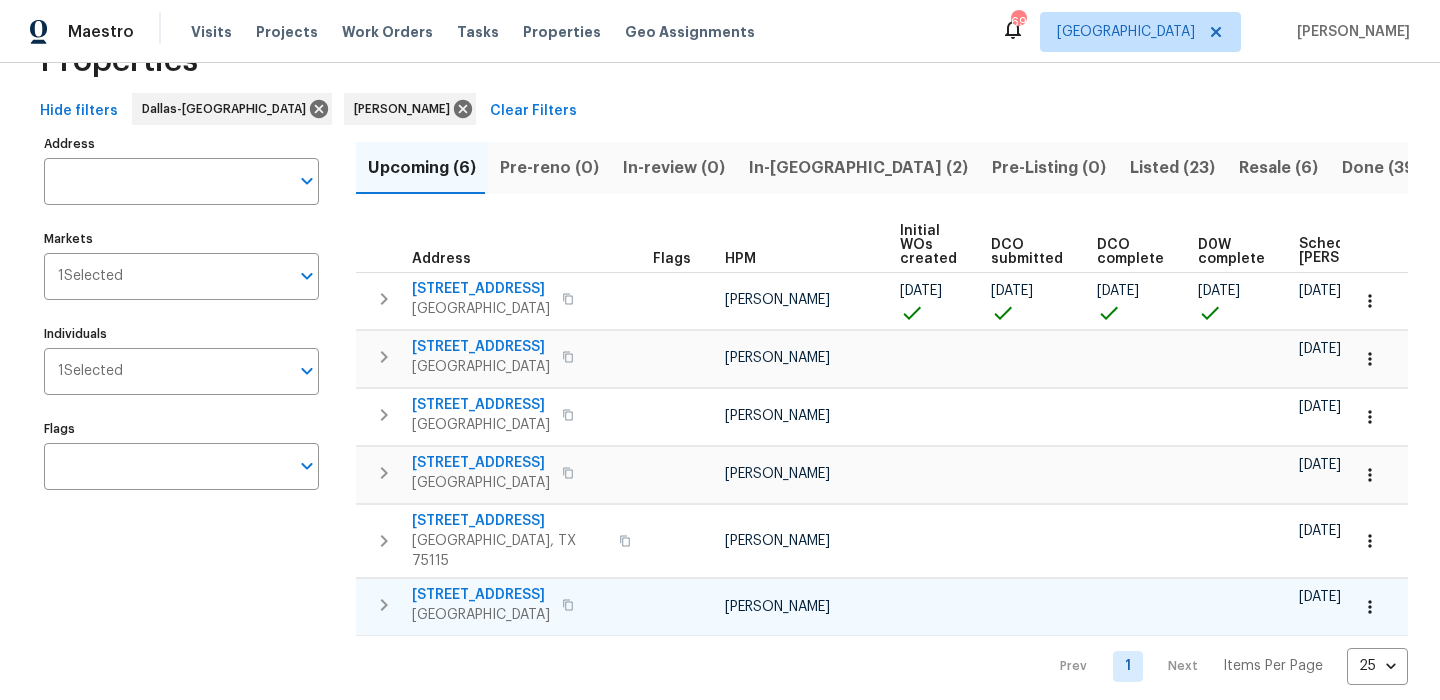 click on "10341 Trail Ave" at bounding box center (481, 595) 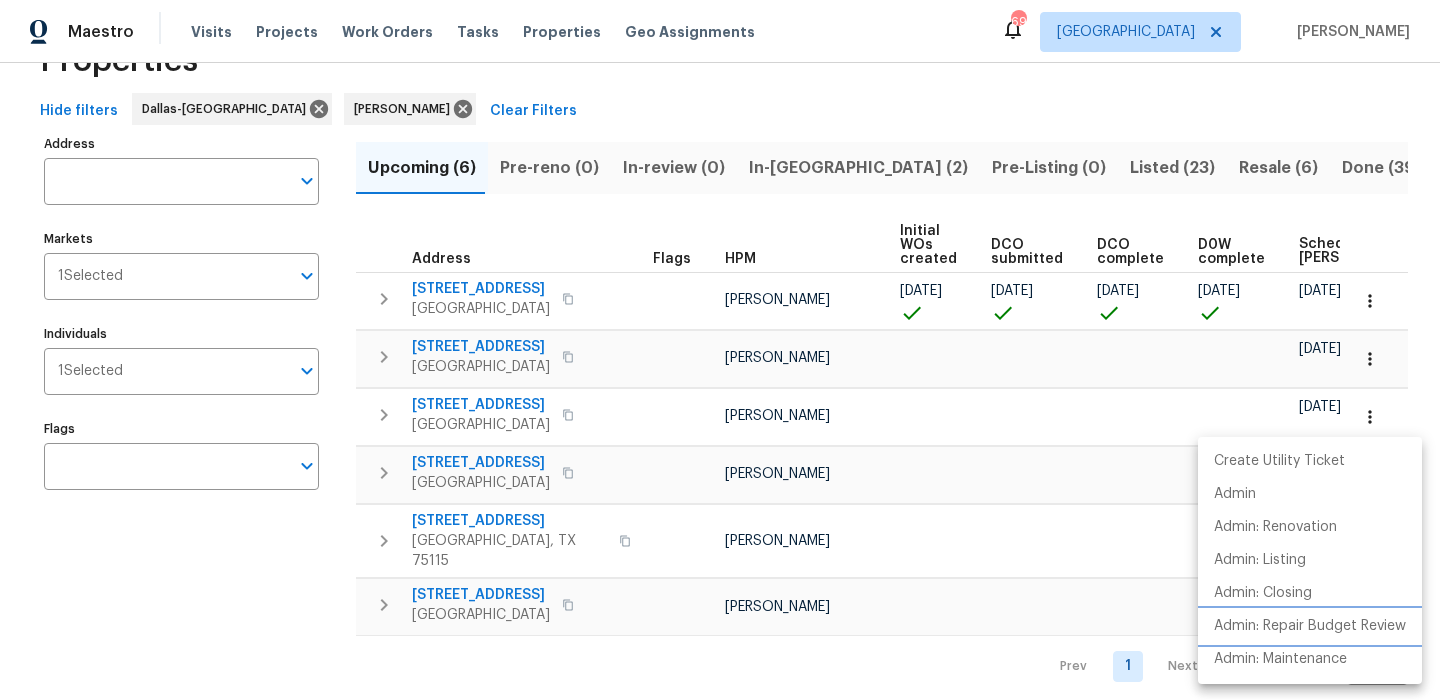 click on "Admin: Repair Budget Review" at bounding box center [1310, 626] 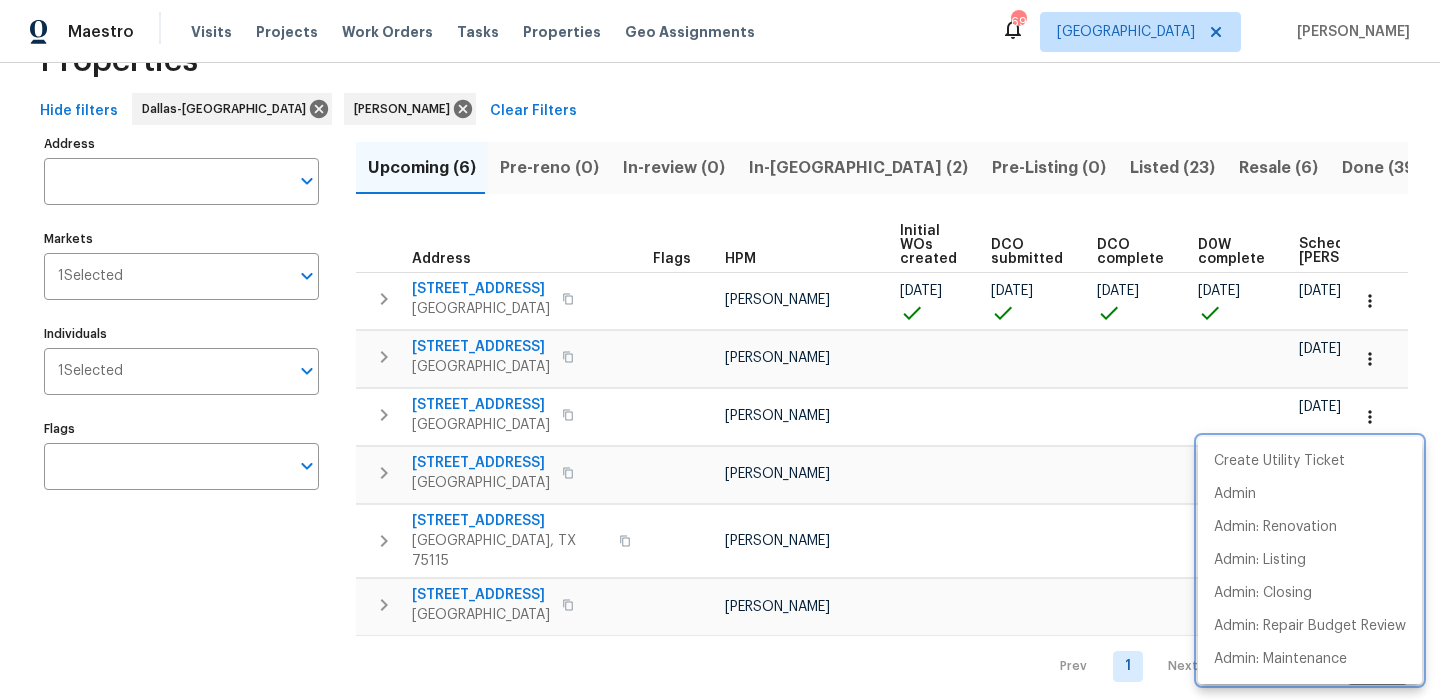 click at bounding box center (720, 350) 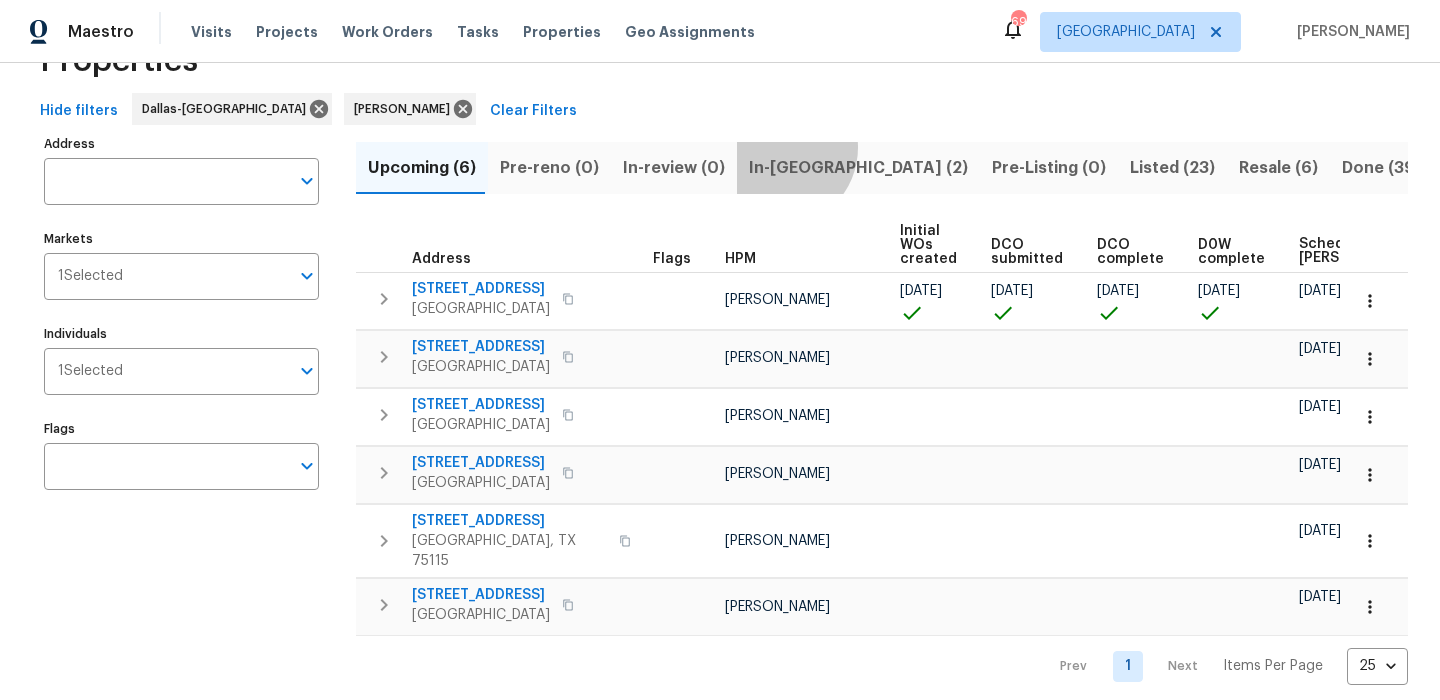 click on "In-reno (2)" at bounding box center [858, 168] 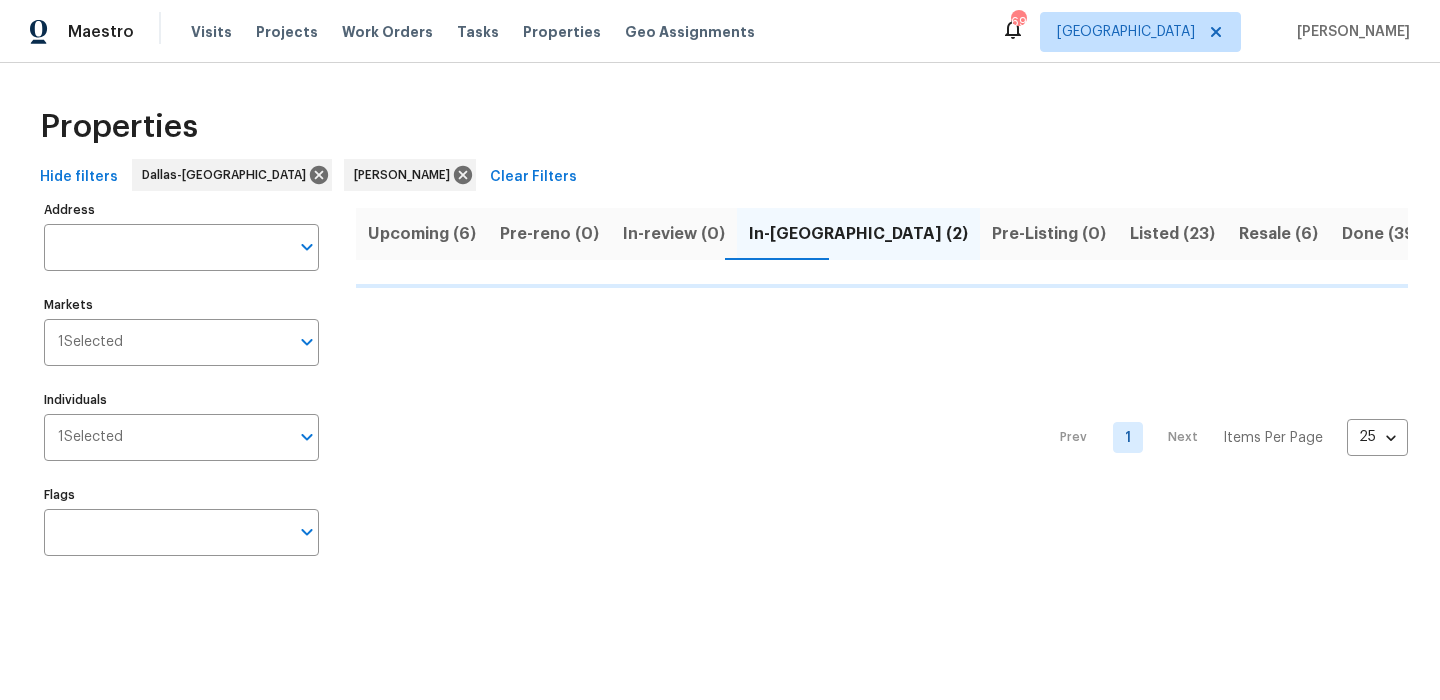 click on "Hide filters Dallas-Fort Worth Francisco Balcazar Serrato Clear Filters" at bounding box center [720, 177] 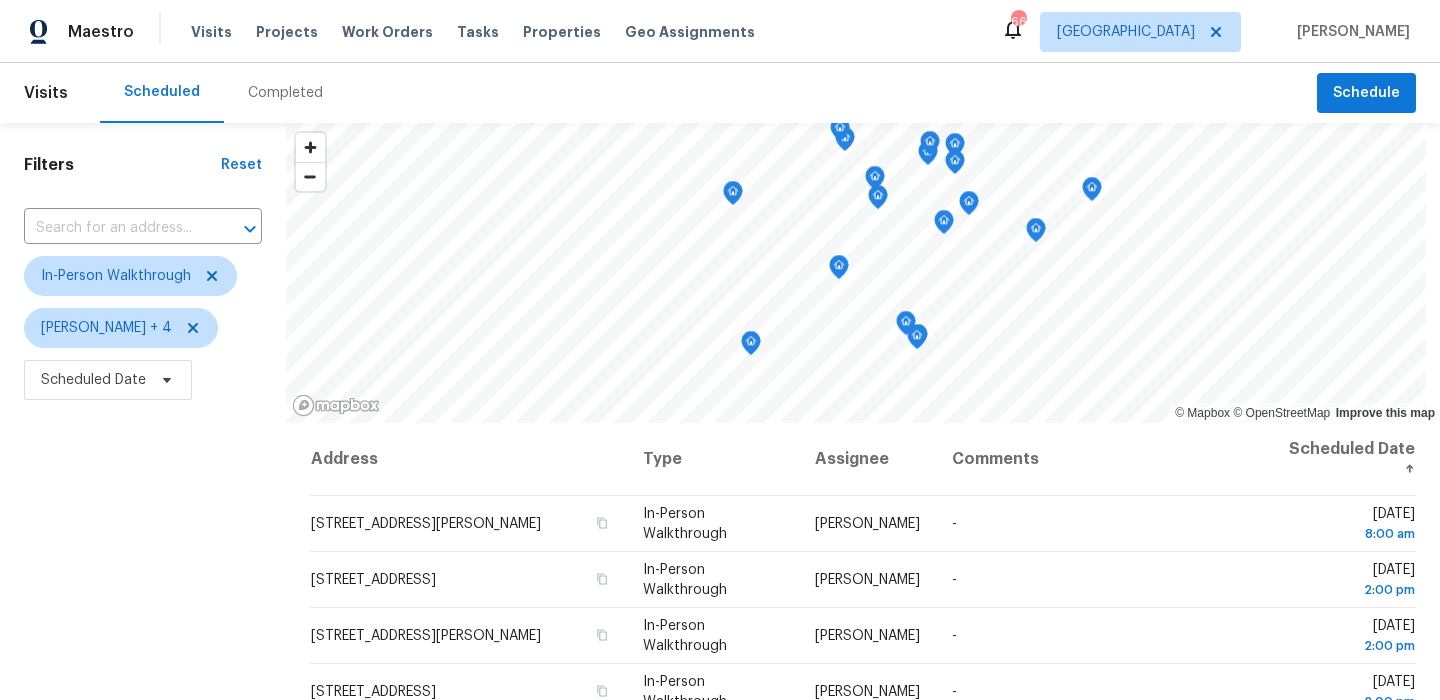 scroll, scrollTop: 0, scrollLeft: 0, axis: both 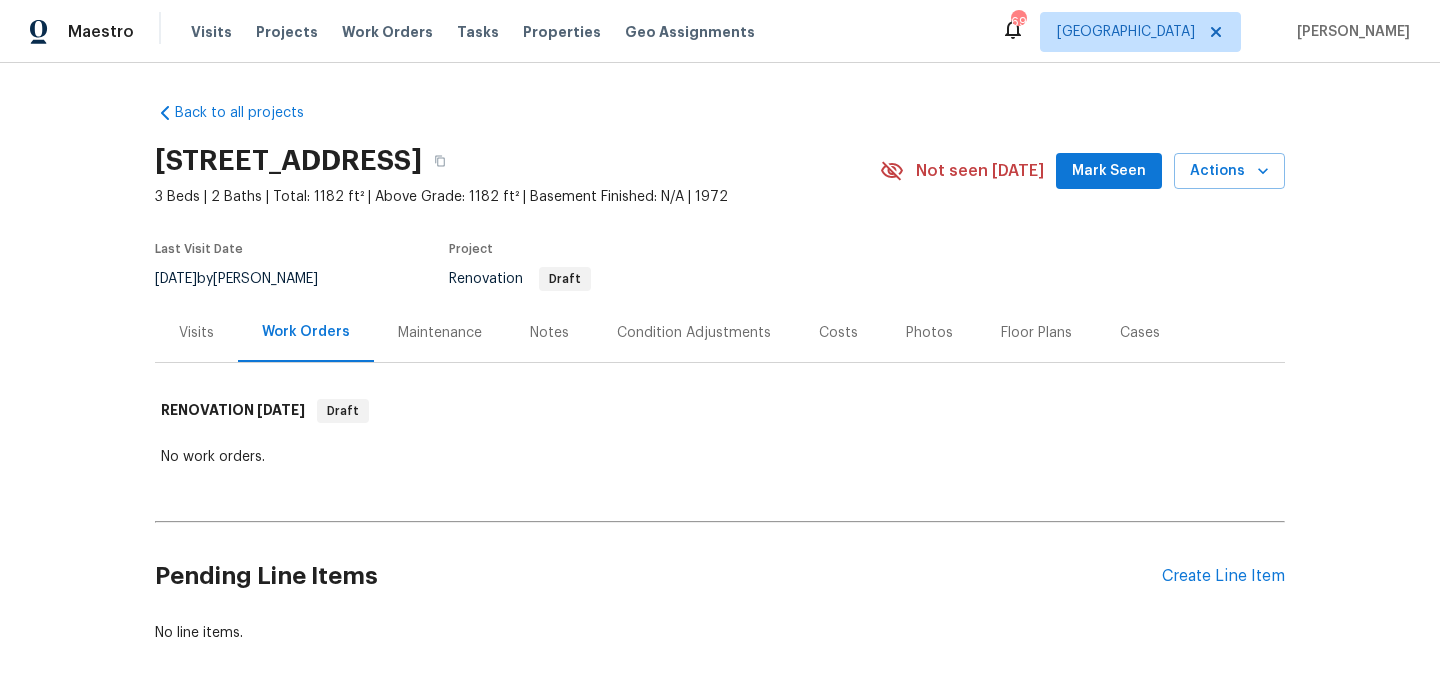click on "Visits" at bounding box center [196, 333] 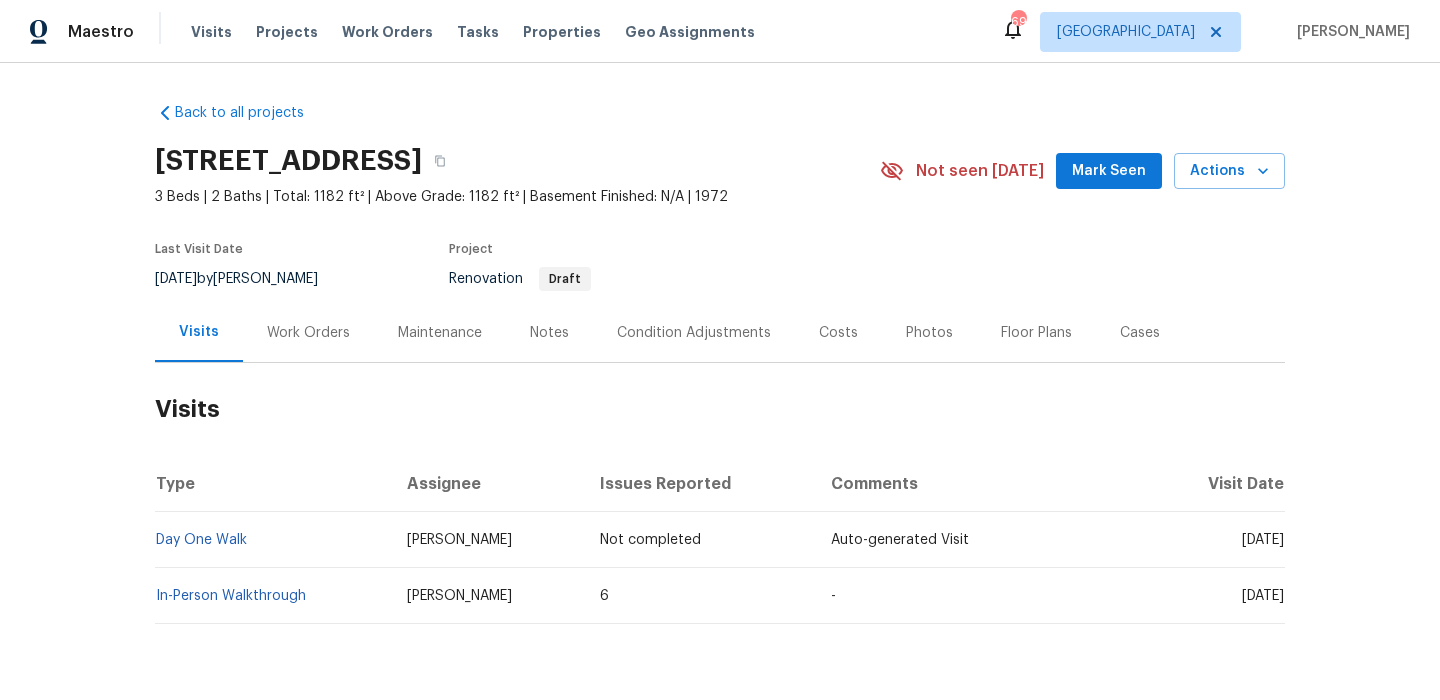 scroll, scrollTop: 60, scrollLeft: 0, axis: vertical 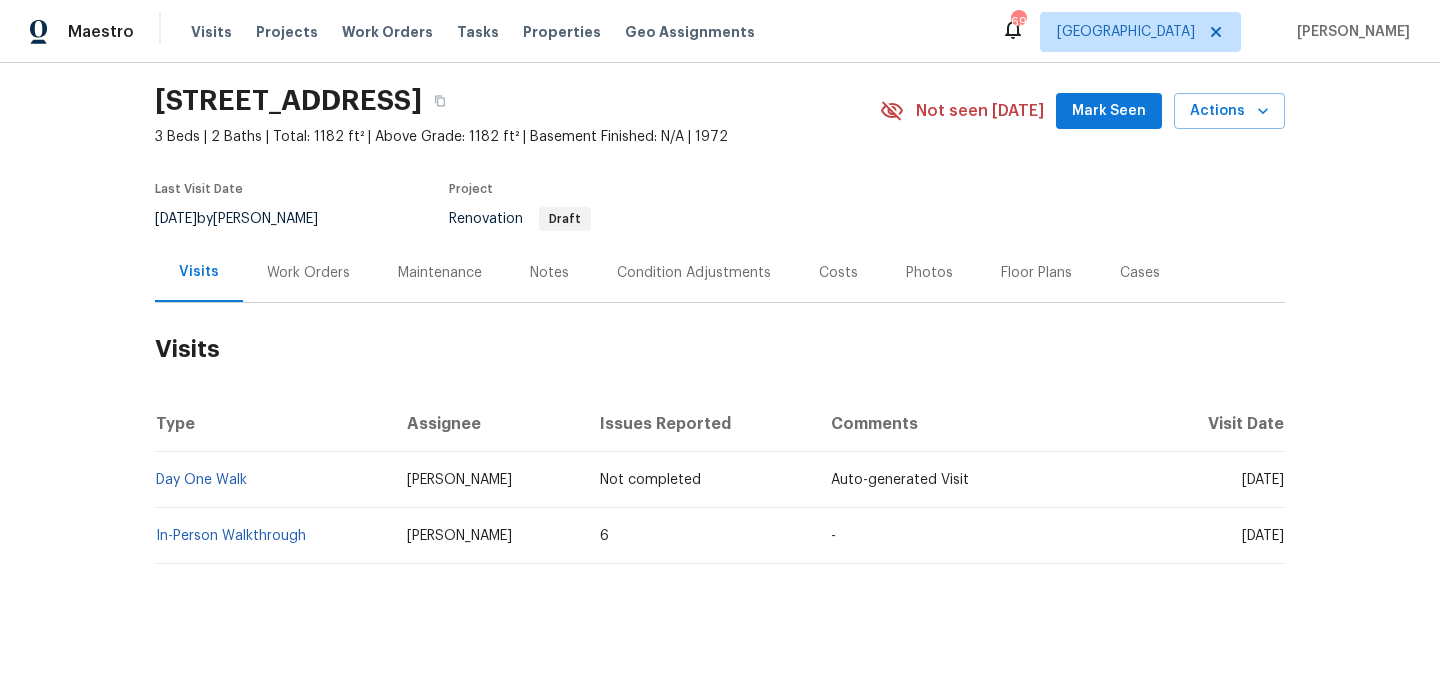 click on "Condition Adjustments" at bounding box center [694, 273] 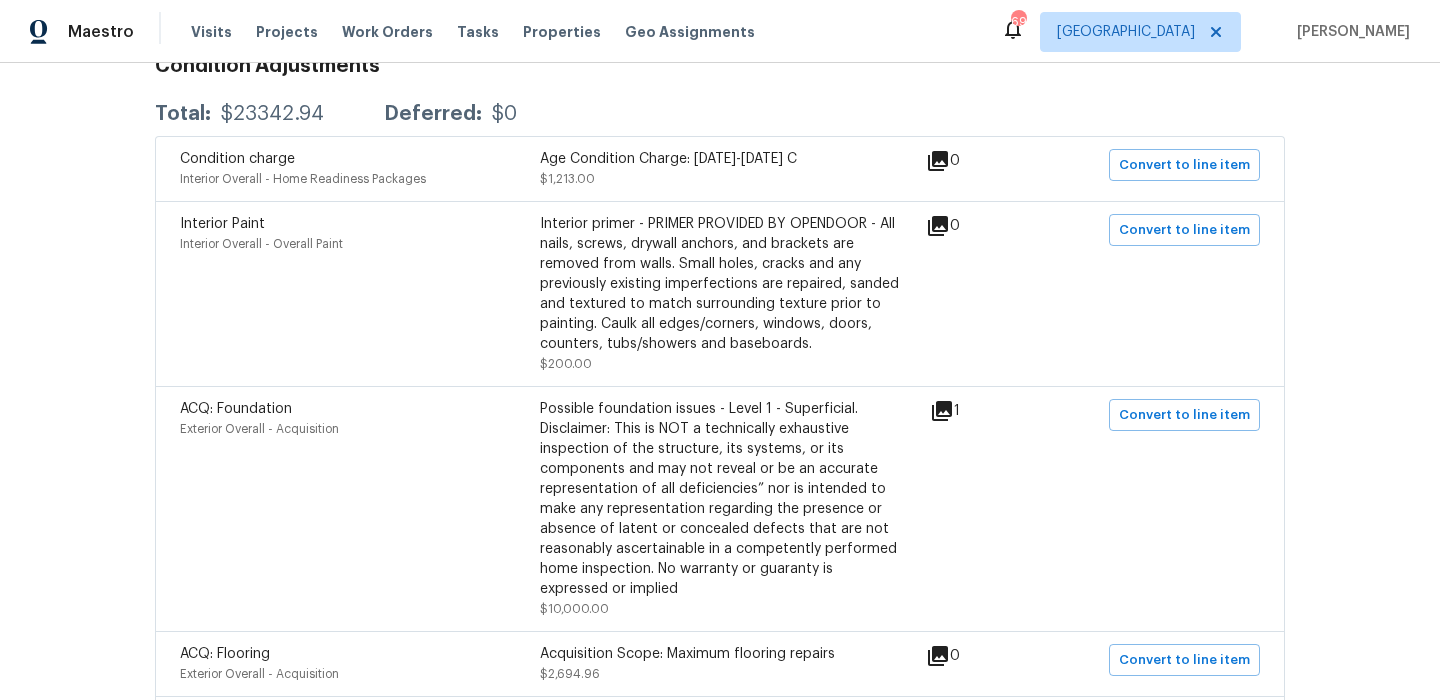 scroll, scrollTop: 497, scrollLeft: 0, axis: vertical 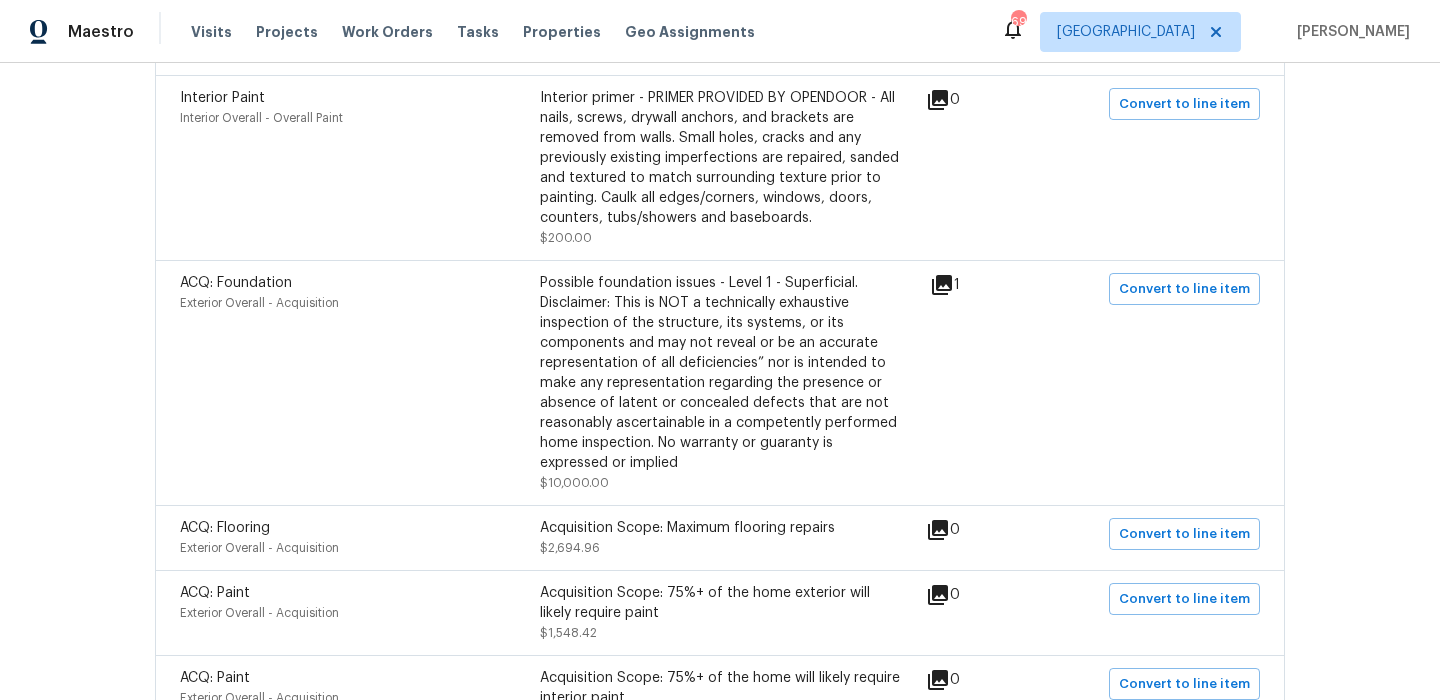click 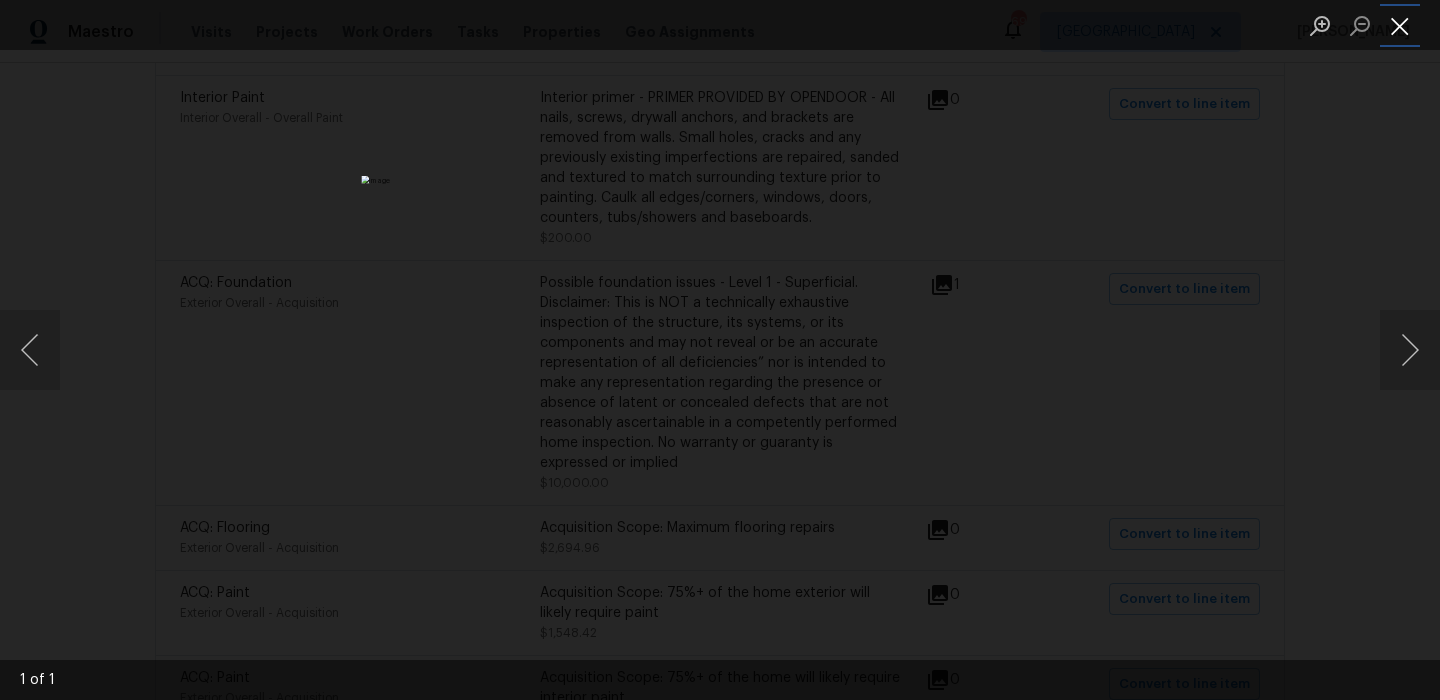 click at bounding box center [1400, 25] 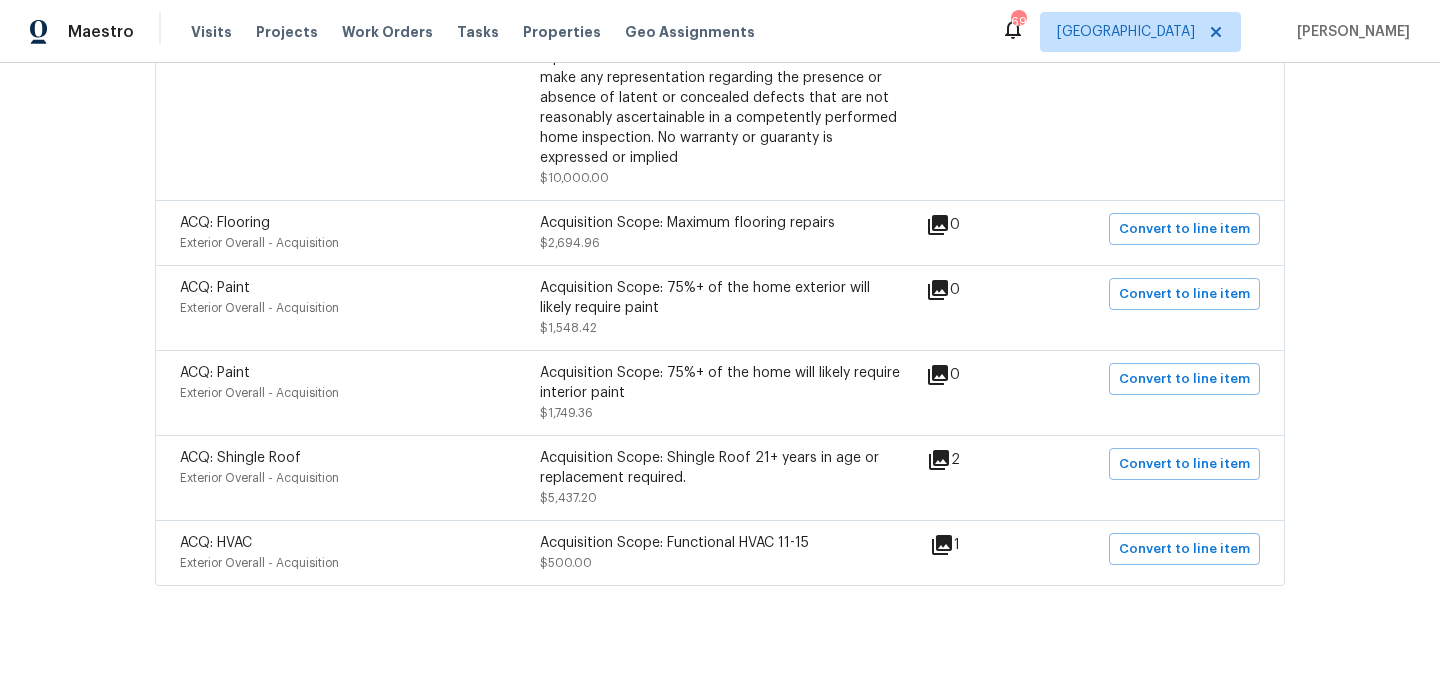 scroll, scrollTop: 812, scrollLeft: 0, axis: vertical 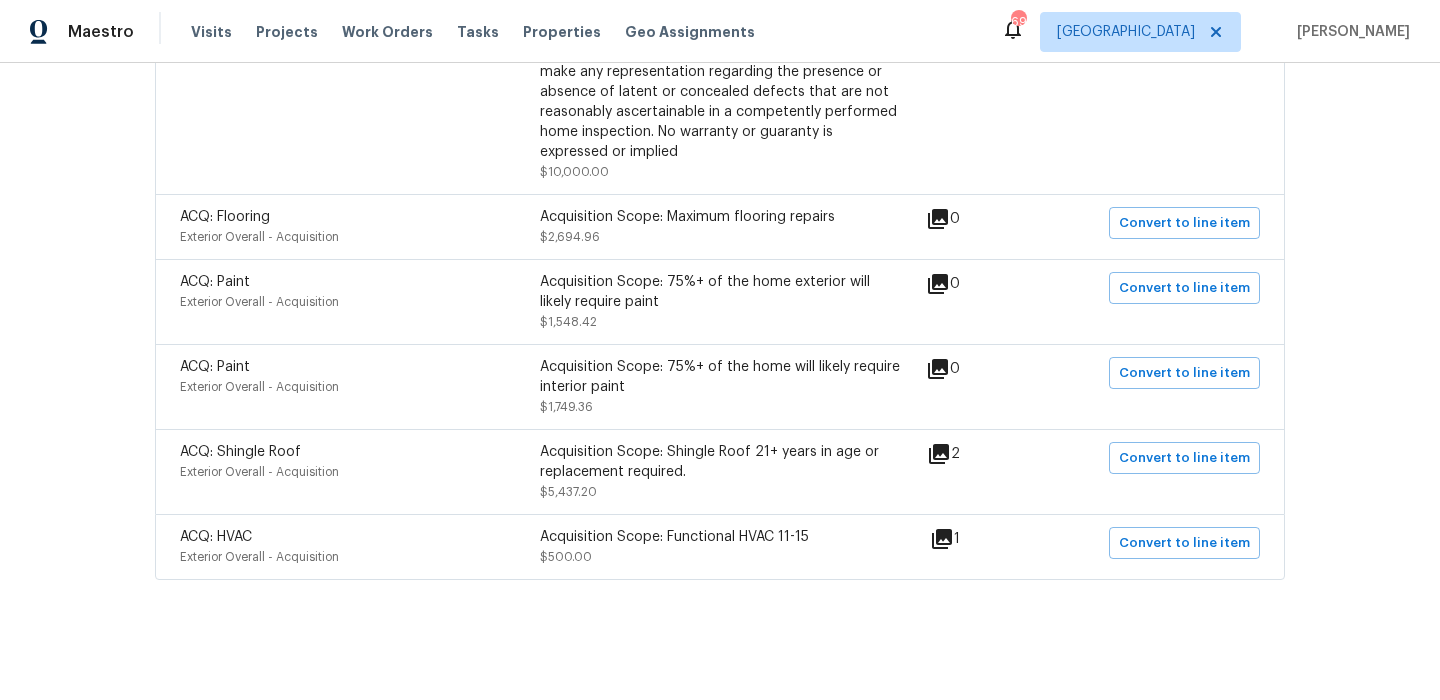 click 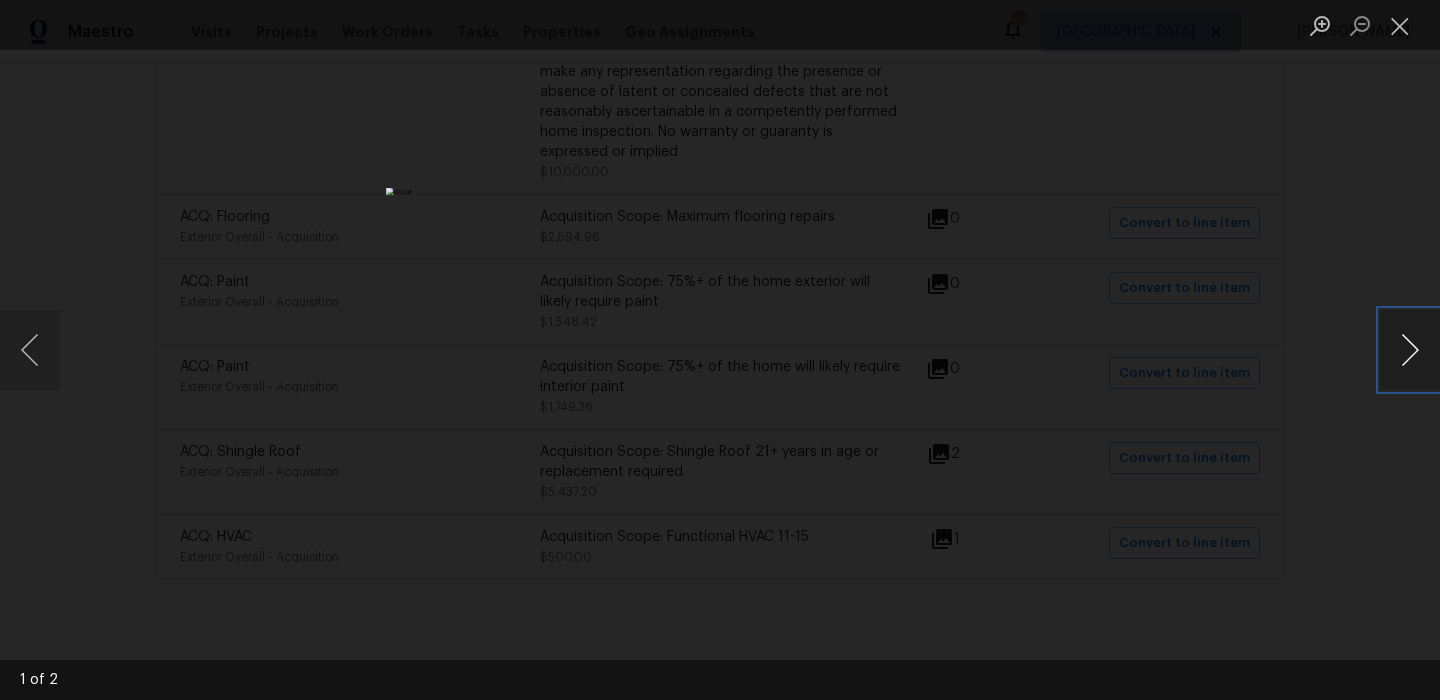 click at bounding box center (1410, 350) 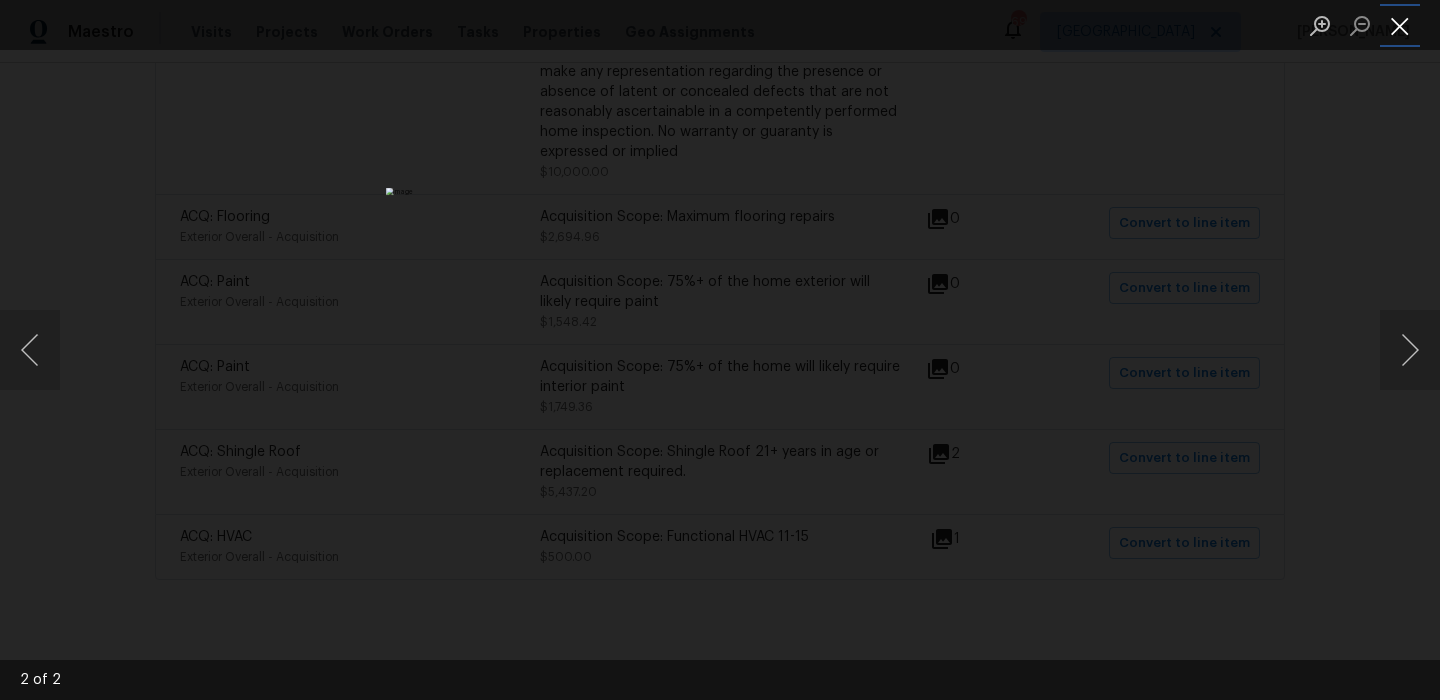 click at bounding box center [1400, 25] 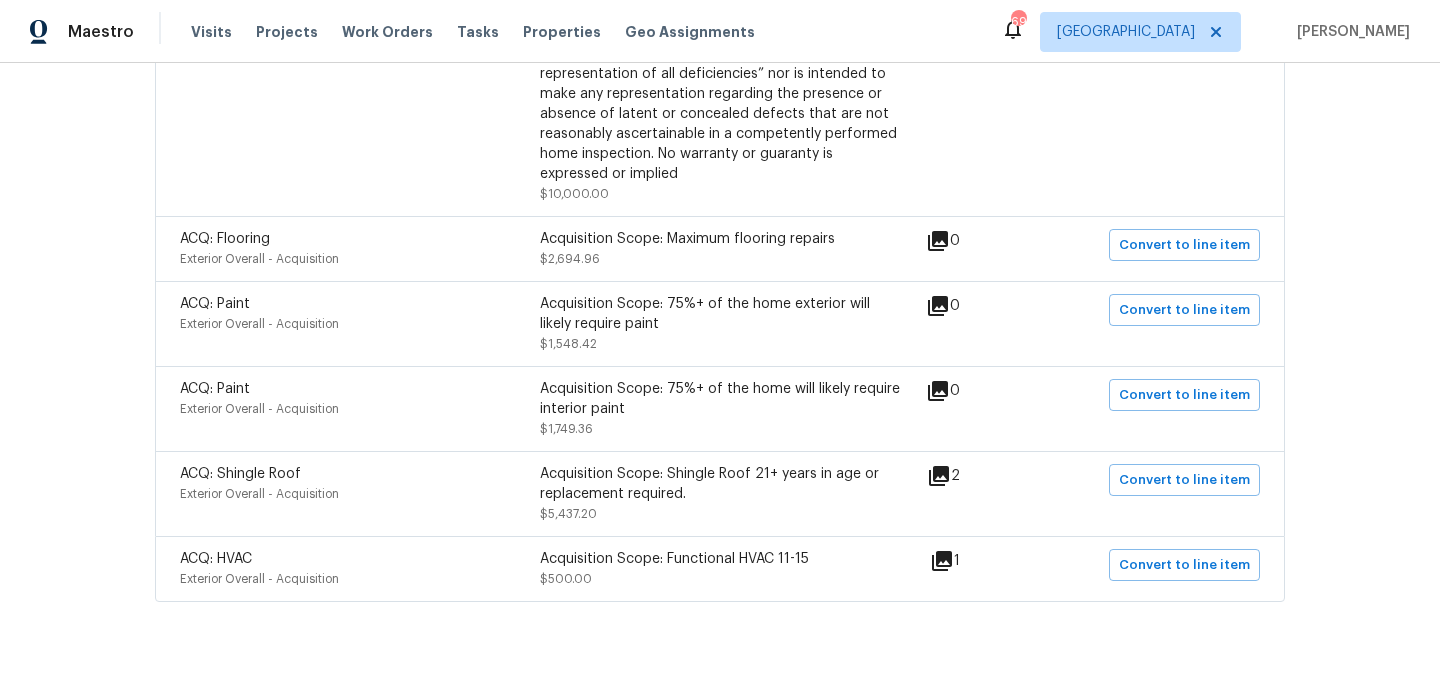 scroll, scrollTop: 812, scrollLeft: 0, axis: vertical 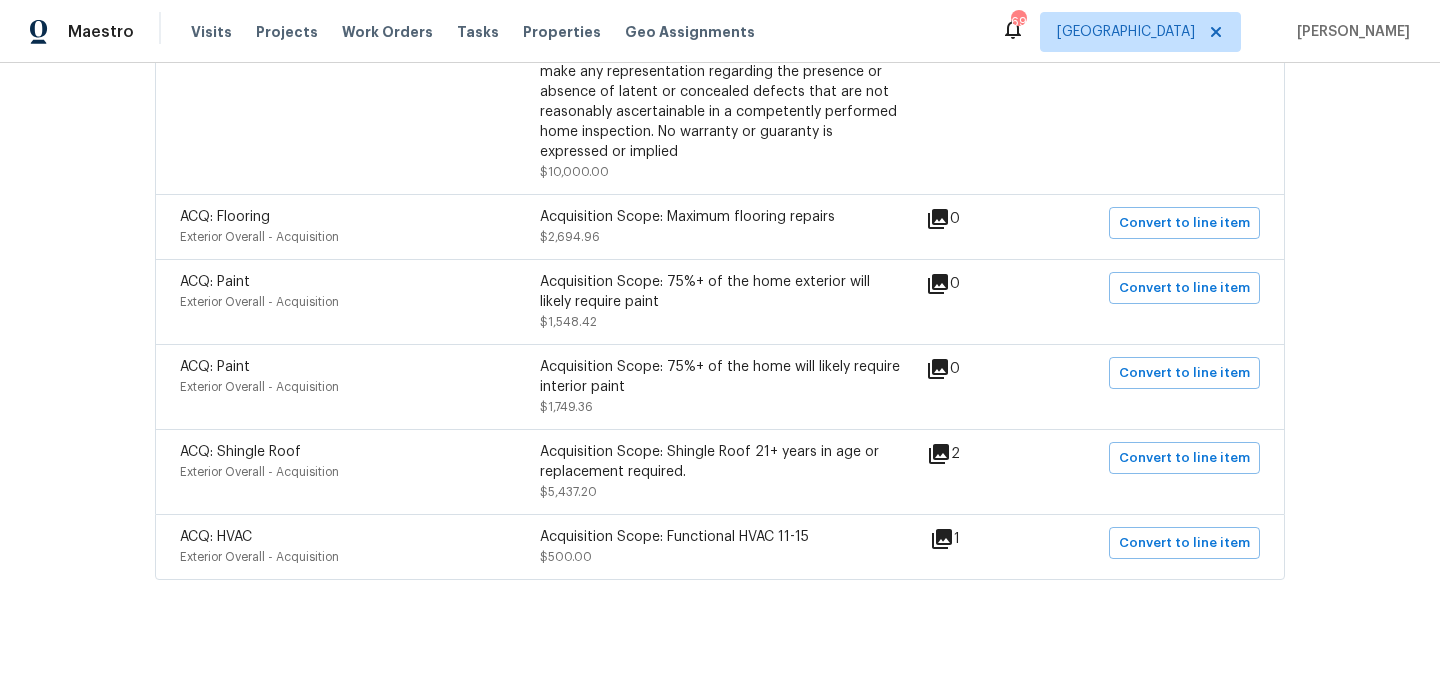 click 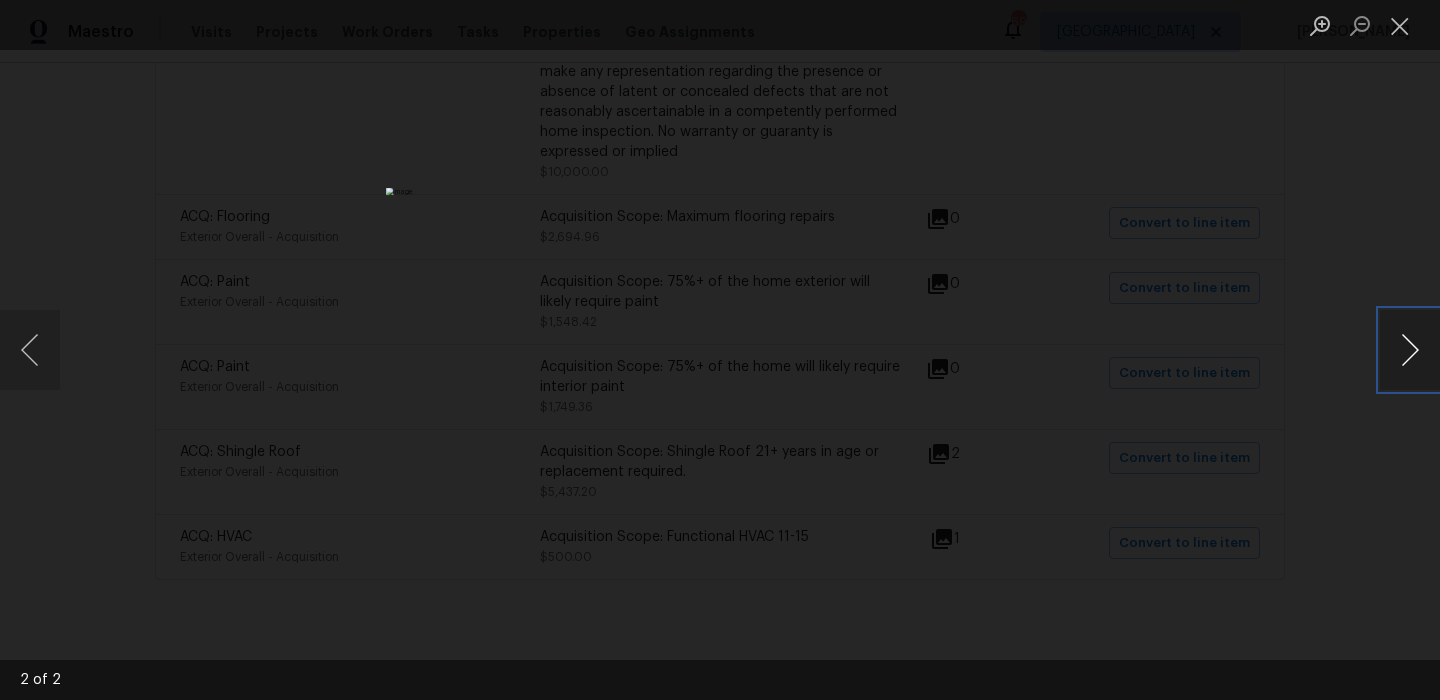 click at bounding box center [1410, 350] 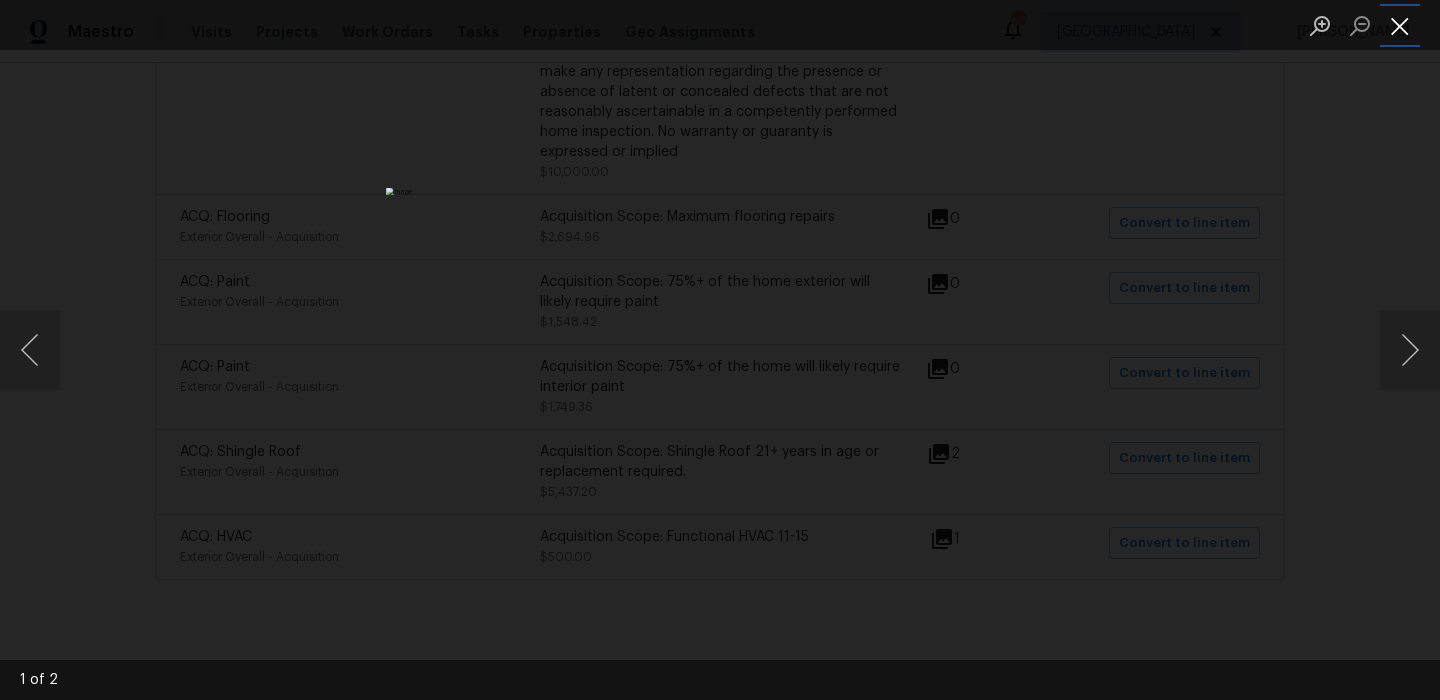 click at bounding box center (1400, 25) 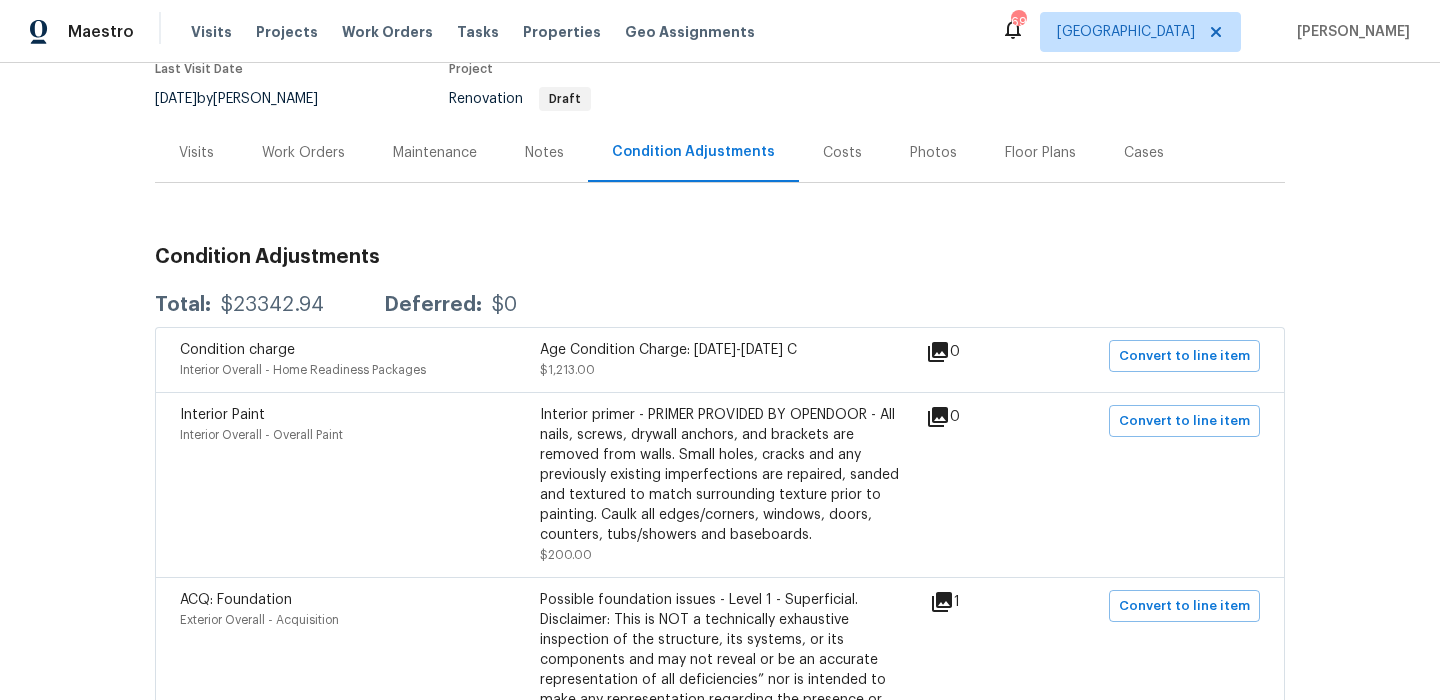 scroll, scrollTop: 9, scrollLeft: 0, axis: vertical 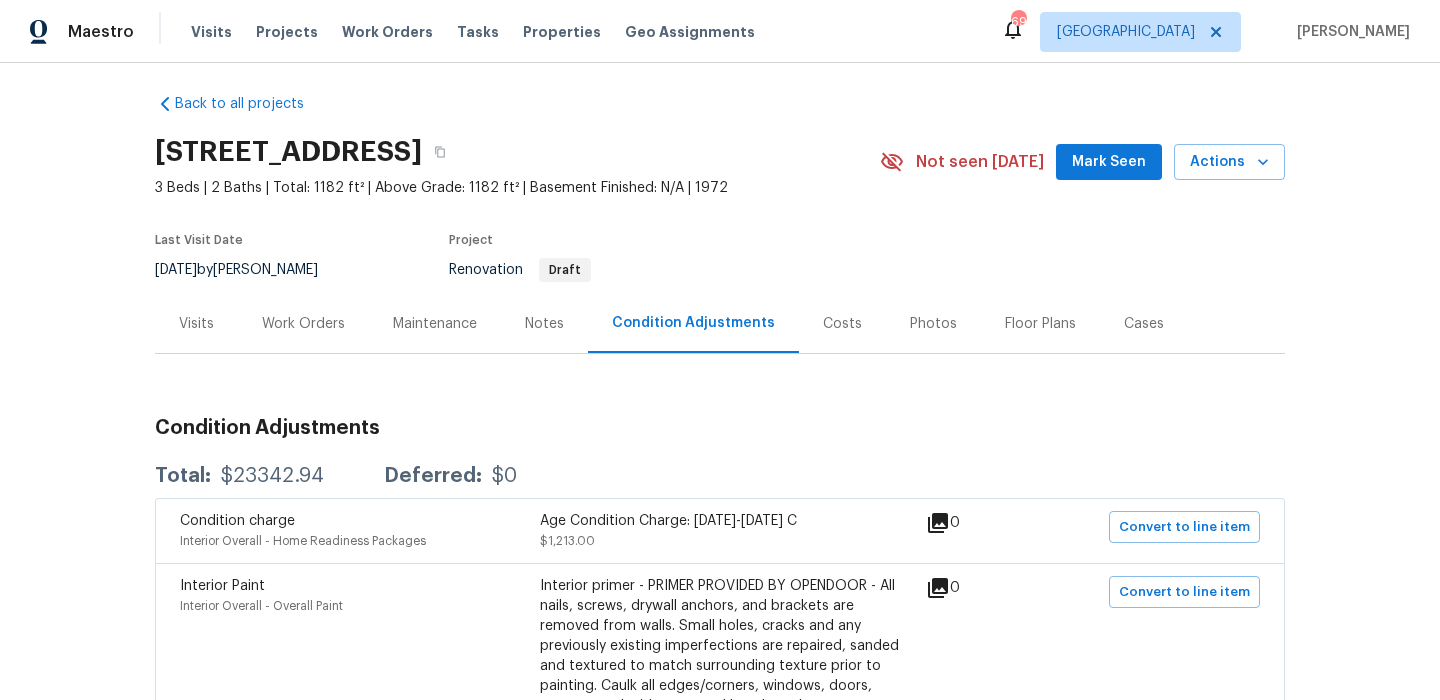 click on "Visits" at bounding box center (196, 324) 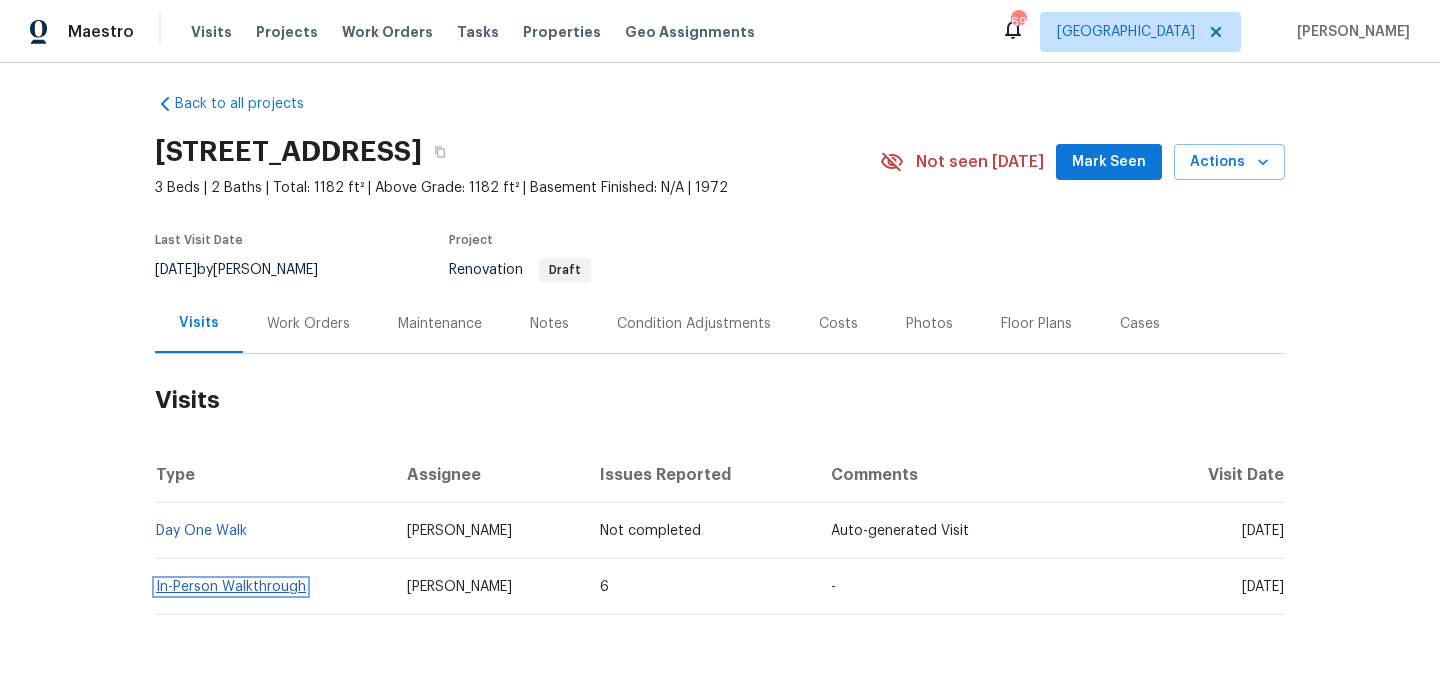 click on "In-Person Walkthrough" at bounding box center [231, 587] 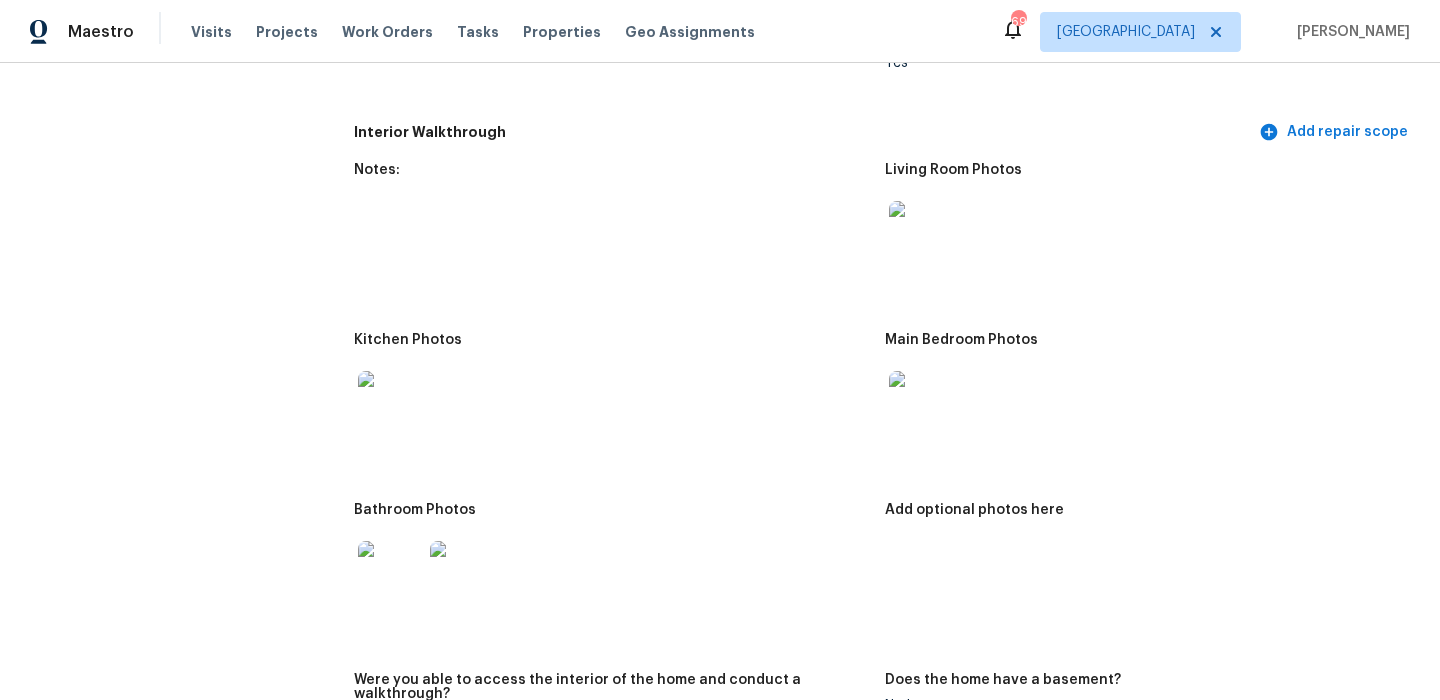 scroll, scrollTop: 68, scrollLeft: 0, axis: vertical 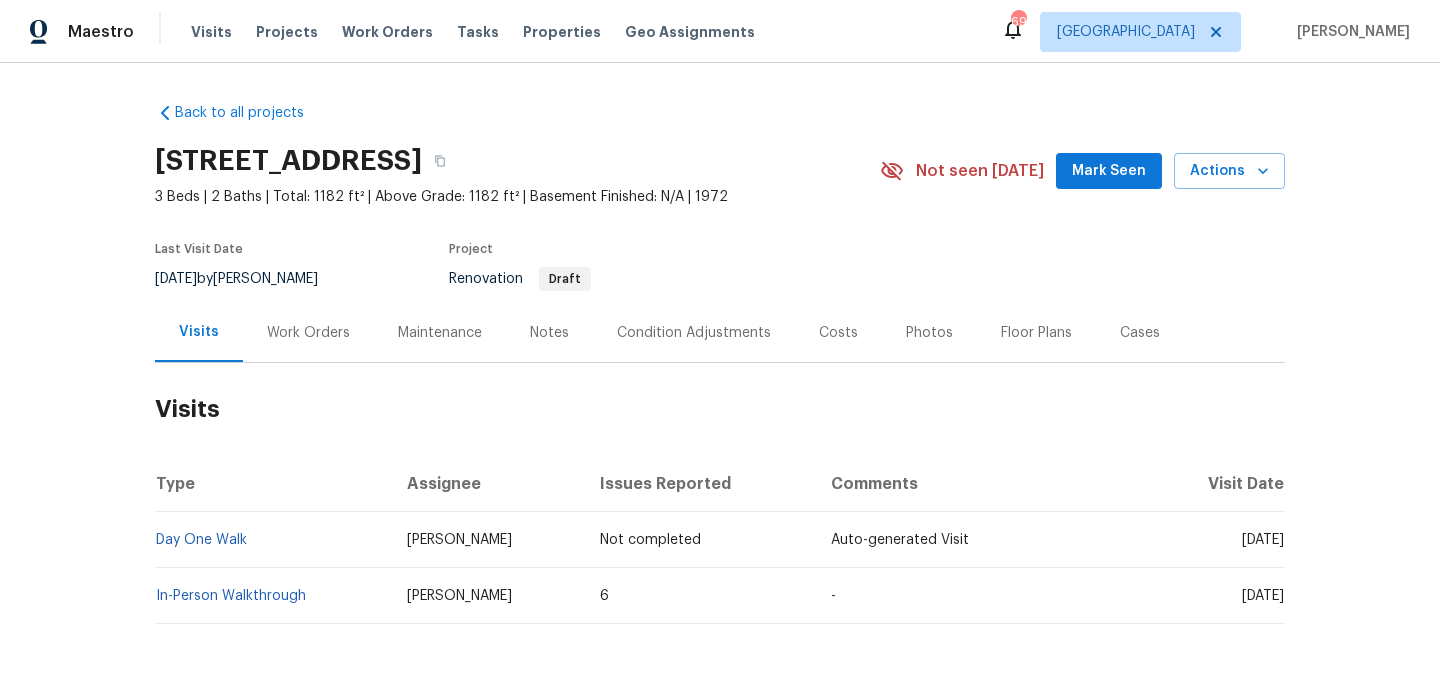 click on "Condition Adjustments" at bounding box center (694, 333) 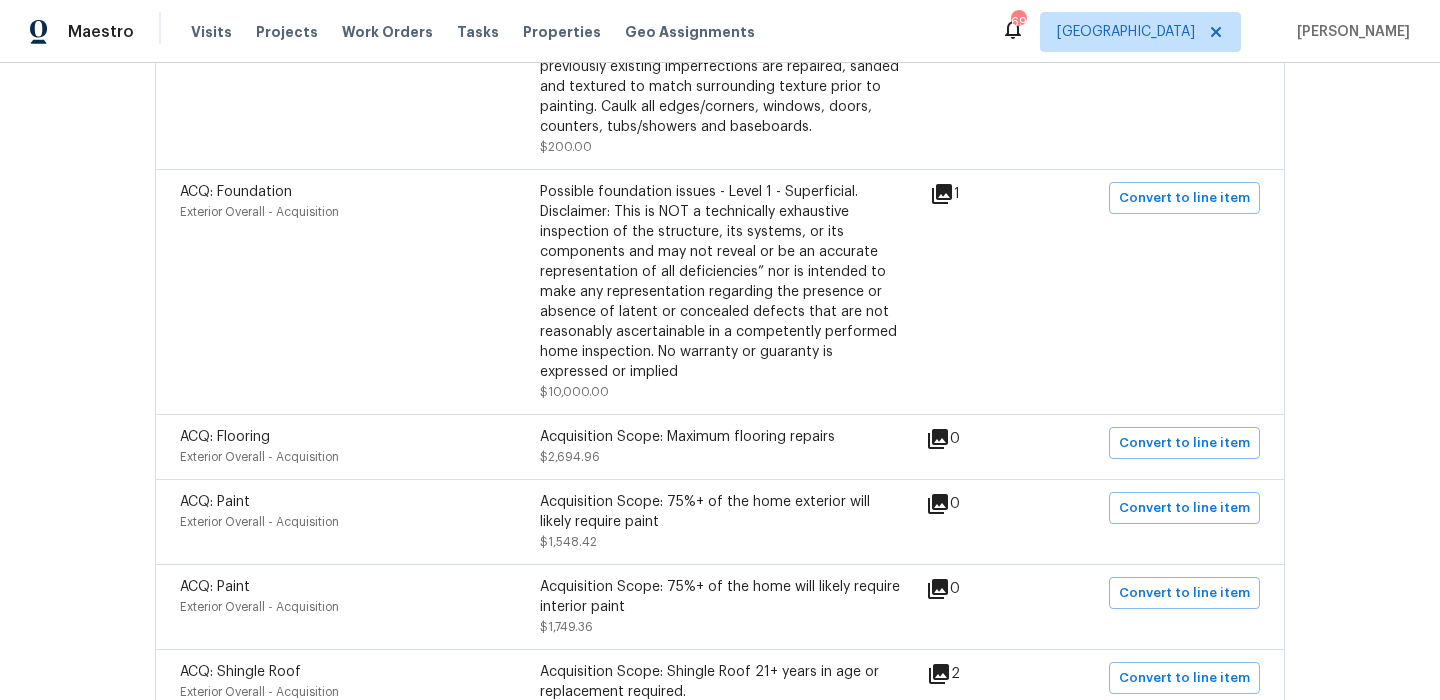 scroll, scrollTop: 812, scrollLeft: 0, axis: vertical 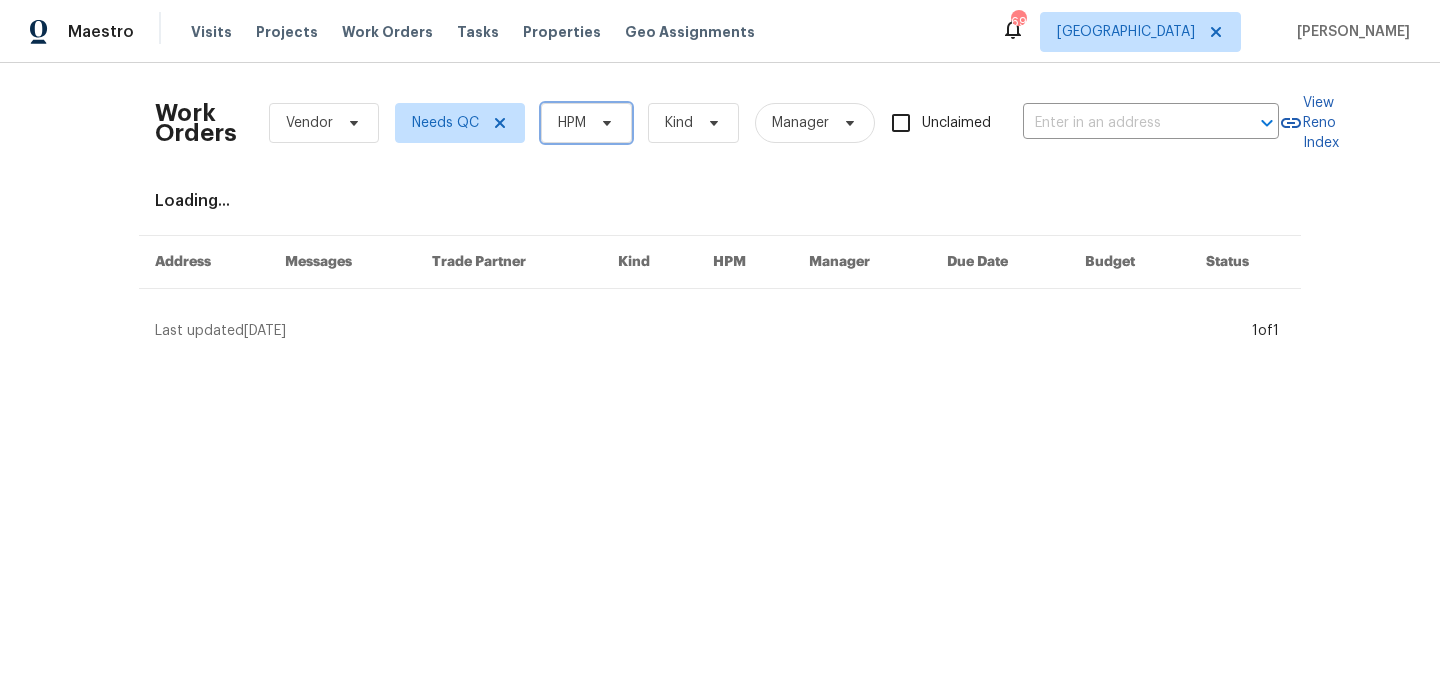 click on "HPM" at bounding box center (586, 123) 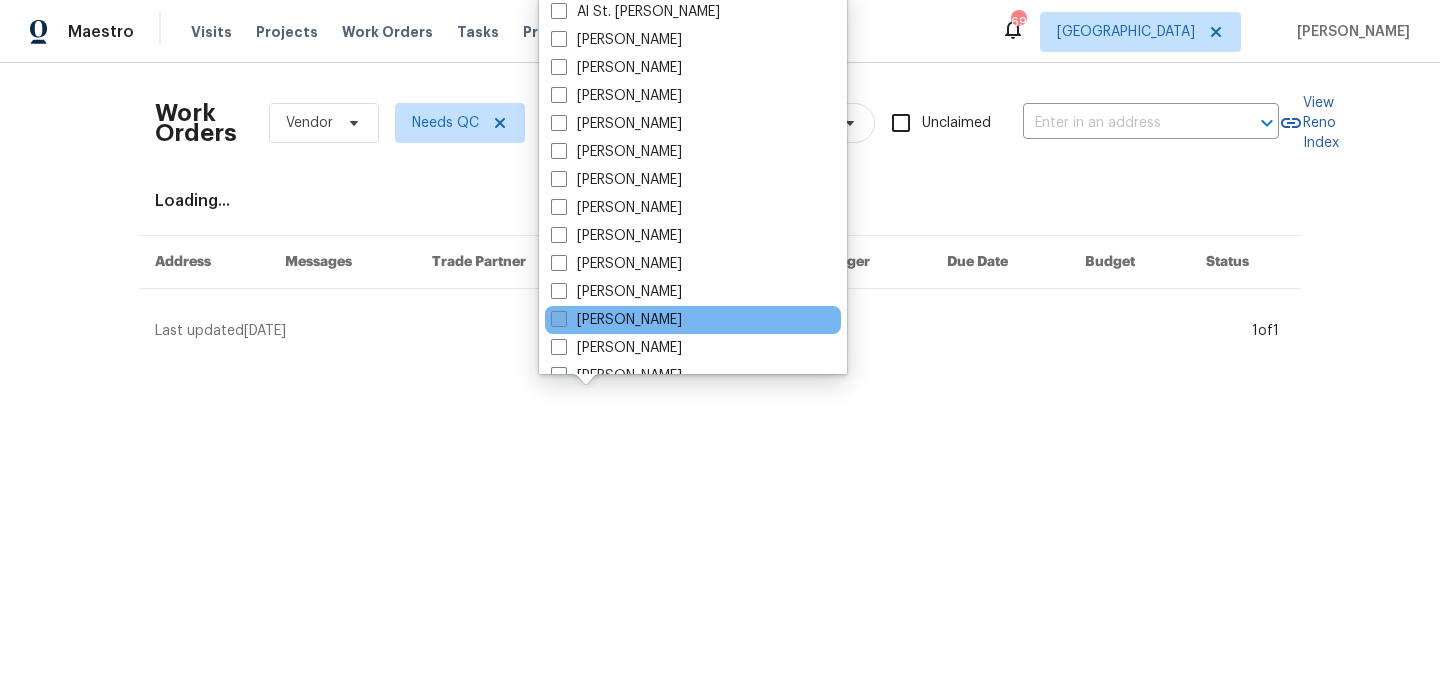 scroll, scrollTop: 132, scrollLeft: 0, axis: vertical 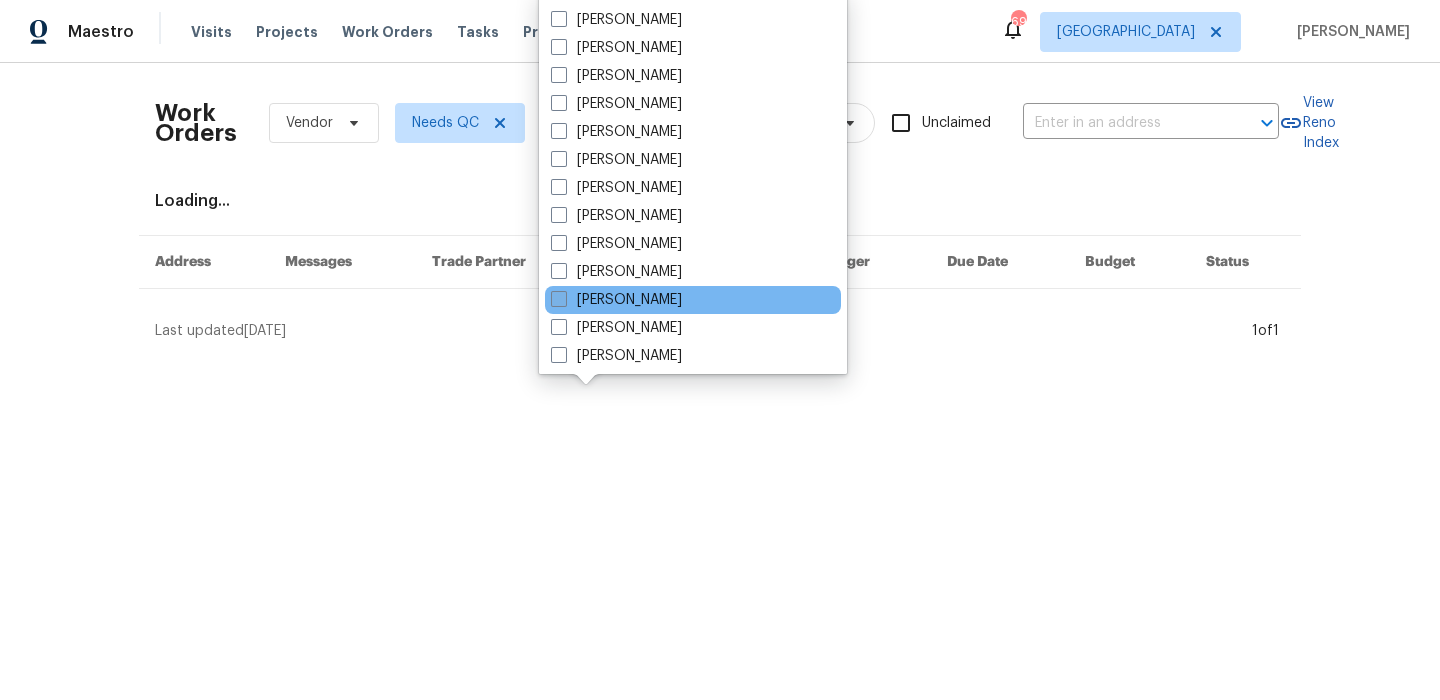 click on "[PERSON_NAME]" at bounding box center [616, 300] 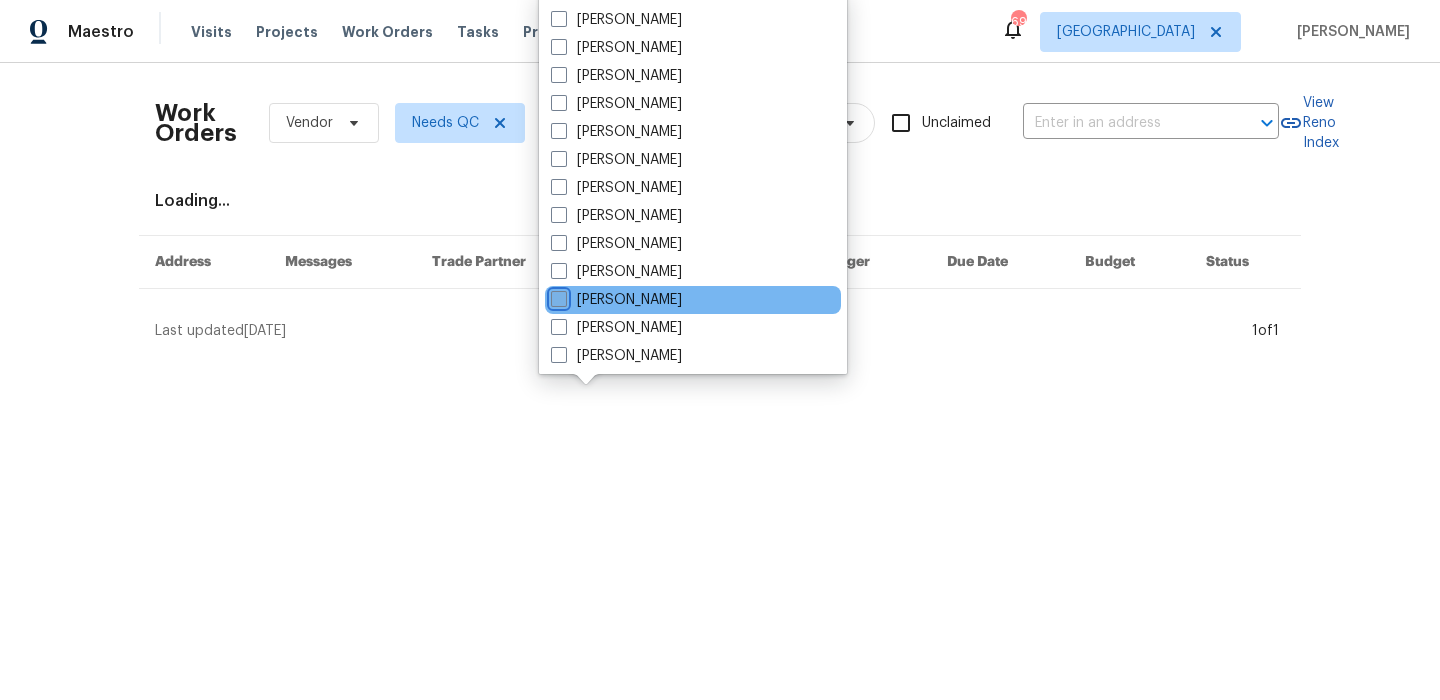 click on "[PERSON_NAME]" at bounding box center (557, 296) 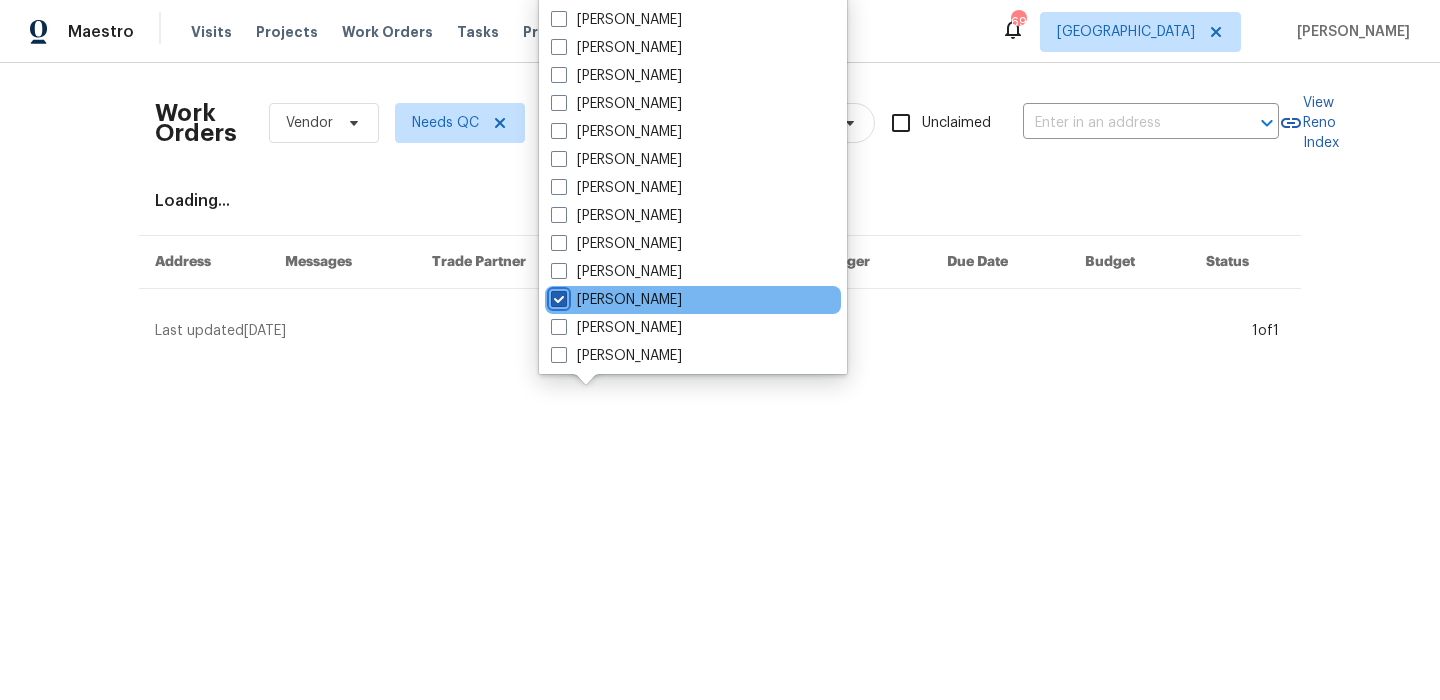 checkbox on "true" 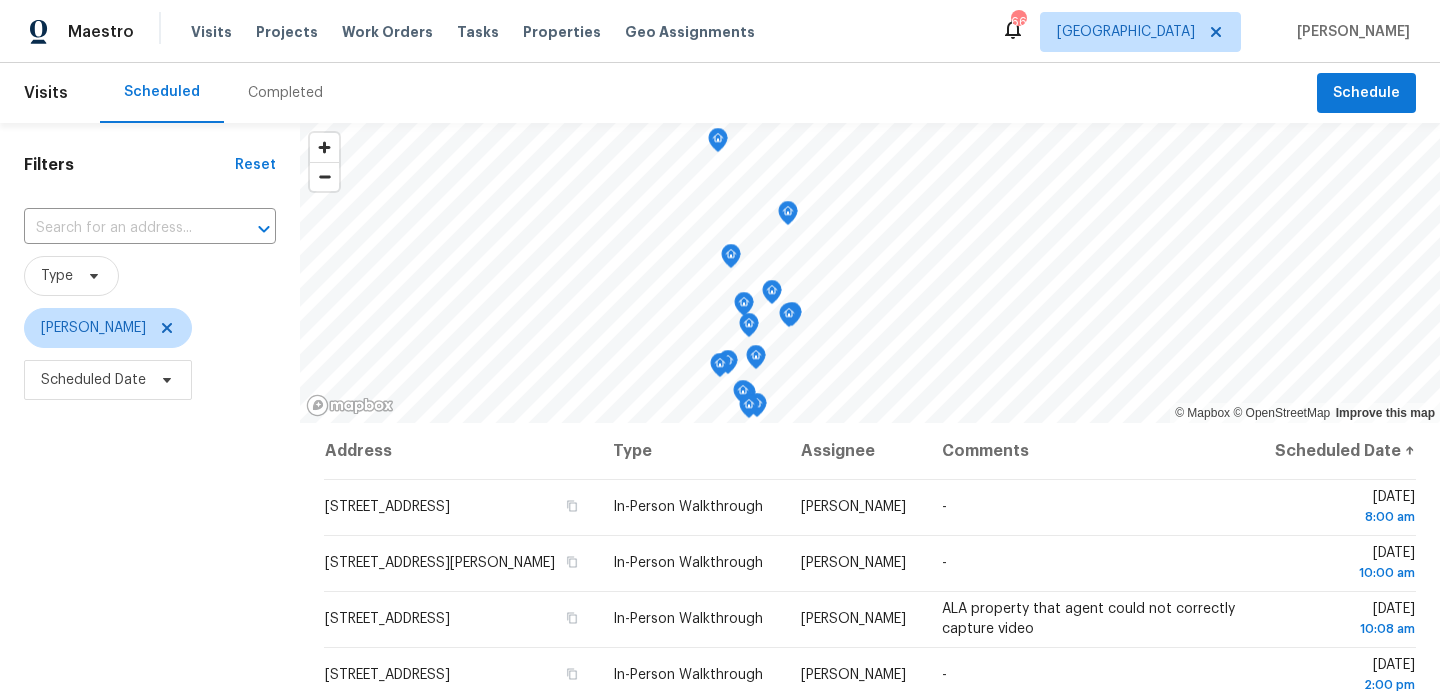 scroll, scrollTop: 0, scrollLeft: 0, axis: both 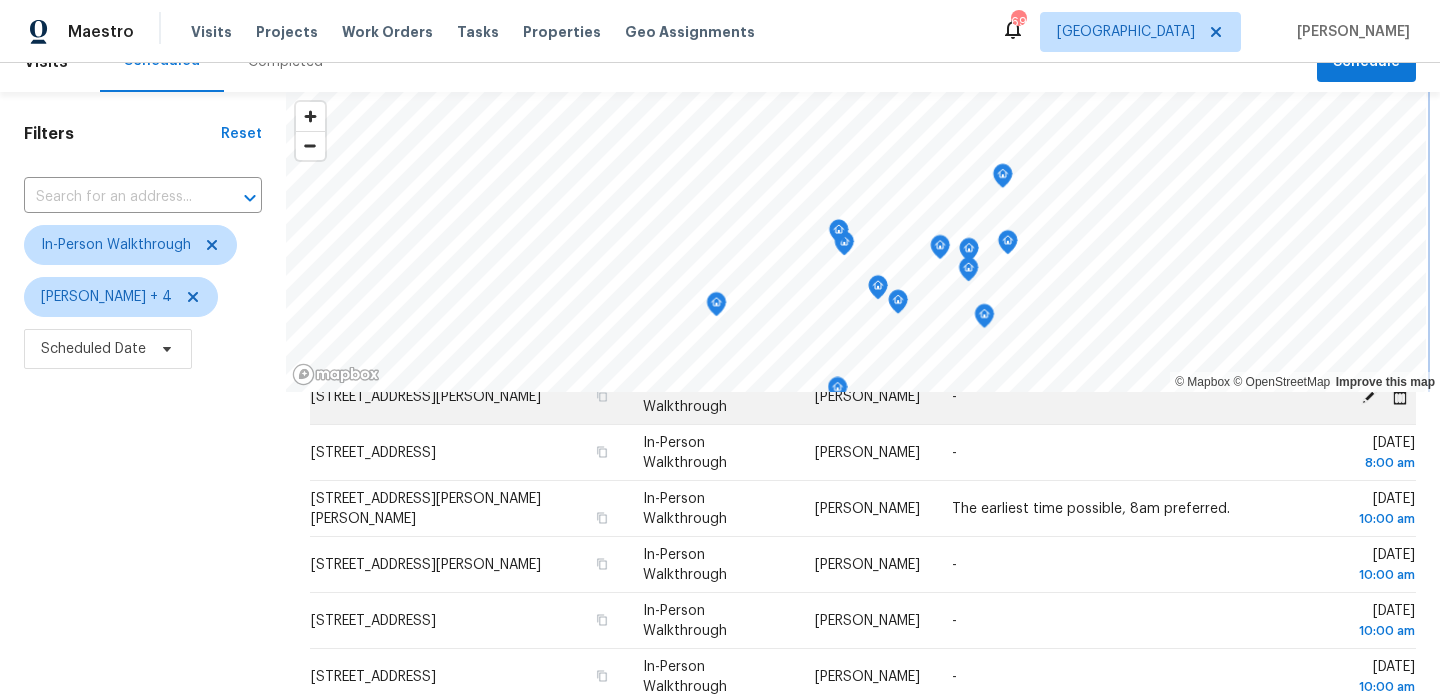 click on "© Mapbox   © OpenStreetMap   Improve this map Address Type Assignee Comments Scheduled Date ↑ 3321 Ridgefield St, Irving, TX 75062 In-Person Walkthrough Todd Jorgenson - Mon, Jul 14 2:00 pm 6508 Concord Ct, Granbury, TX 76049 In-Person Walkthrough Todd Jorgenson Front door 0829. Thank you
Mon, Jul 14 4:00 pm 2543 Wilhurt Ave, Dallas, TX 75216 In-Person Walkthrough Francisco Balcazar Serrato - Tue, Jul 15 8:00 am 3203 Kingsbrook Dr, Wylie, TX 75098 In-Person Walkthrough Brad Limes - Tue, Jul 15 8:00 am 904 Utica Dr, McKinney, TX 75069 In-Person Walkthrough Alicia Anices - Tue, Jul 15 8:00 am 404 Martingale Dr, Little Elm, TX 75068 In-Person Walkthrough RonDerrick Jackson - Tue, Jul 15 8:00 am 1108 Elijah Dr, Anna, TX 75409 In-Person Walkthrough Alicia Anices The earliest time possible, 8am preferred. Tue, Jul 15 10:00 am 4235 Clark College Dr, Dallas, TX 75241 In-Person Walkthrough Francisco Balcazar Serrato - Tue, Jul 15 10:00 am 5136 S Colony Blvd, The Colony, TX 75056 In-Person Walkthrough - 10:00 am" at bounding box center [863, 522] 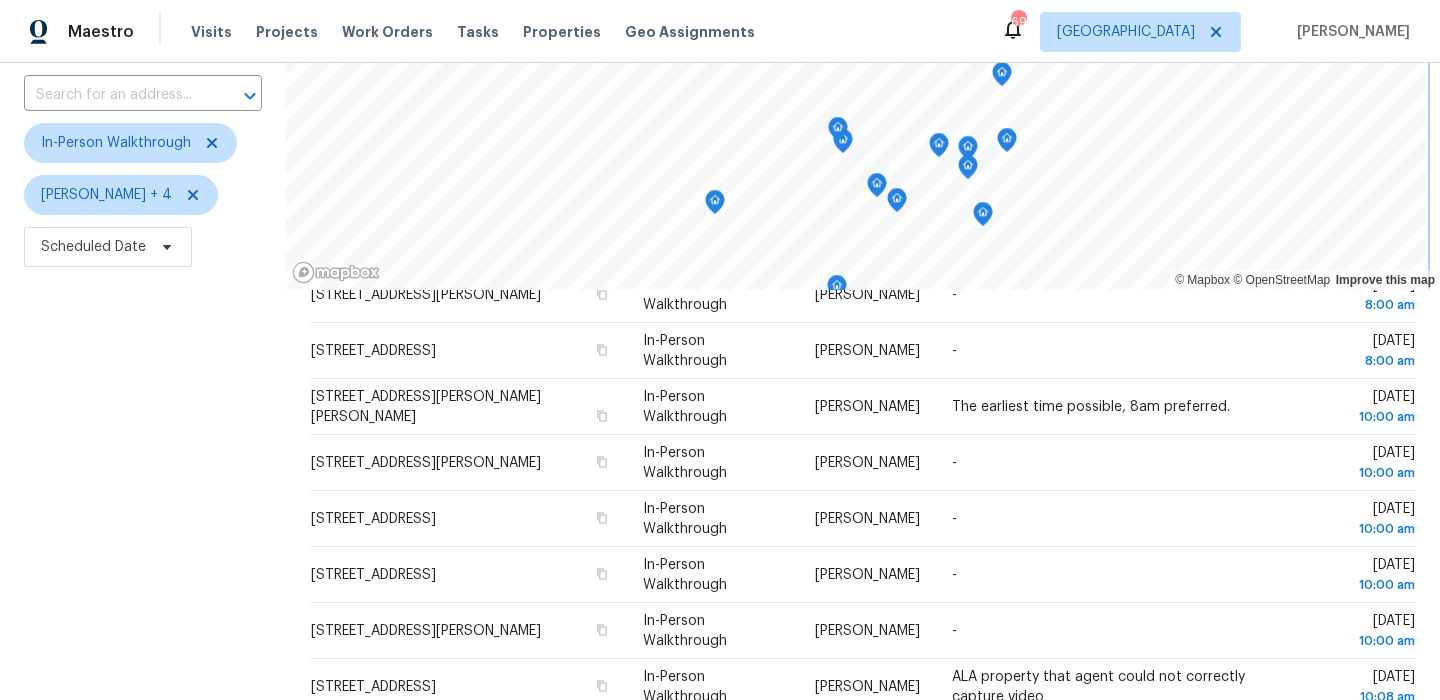 scroll, scrollTop: 152, scrollLeft: 0, axis: vertical 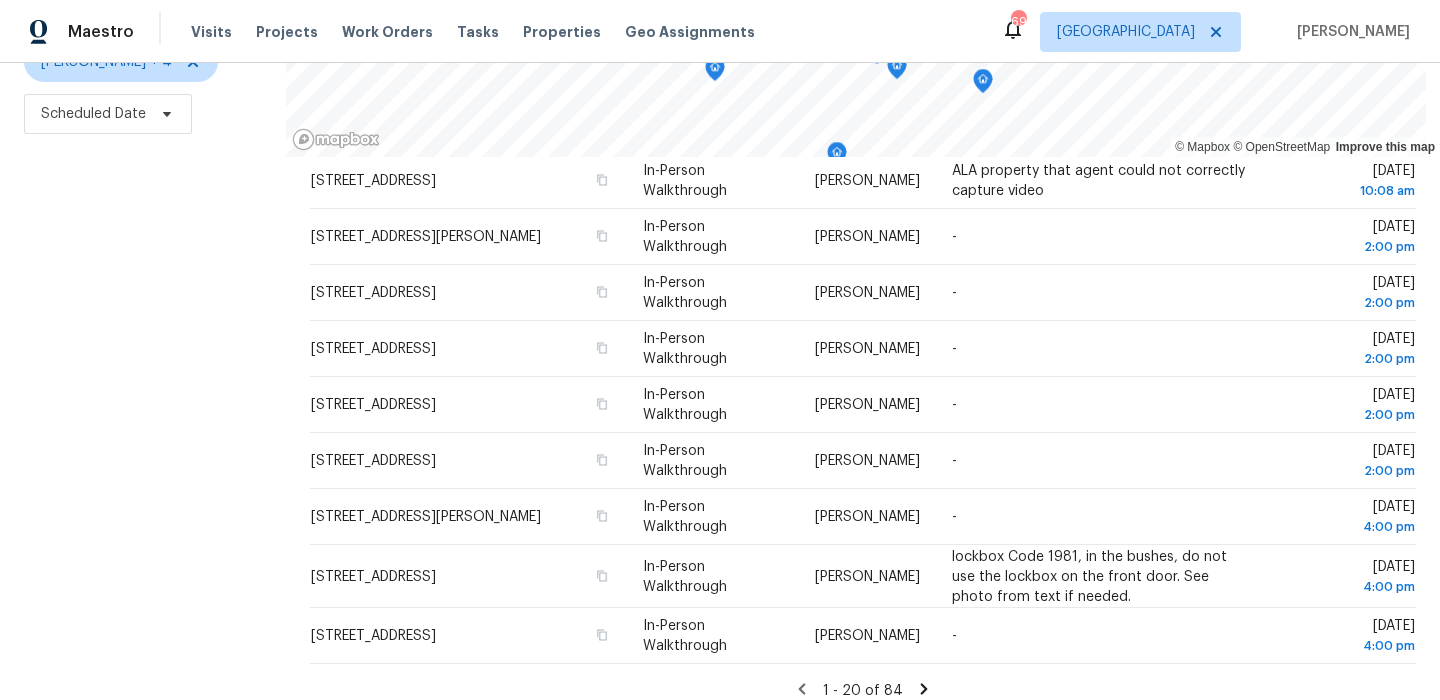 click 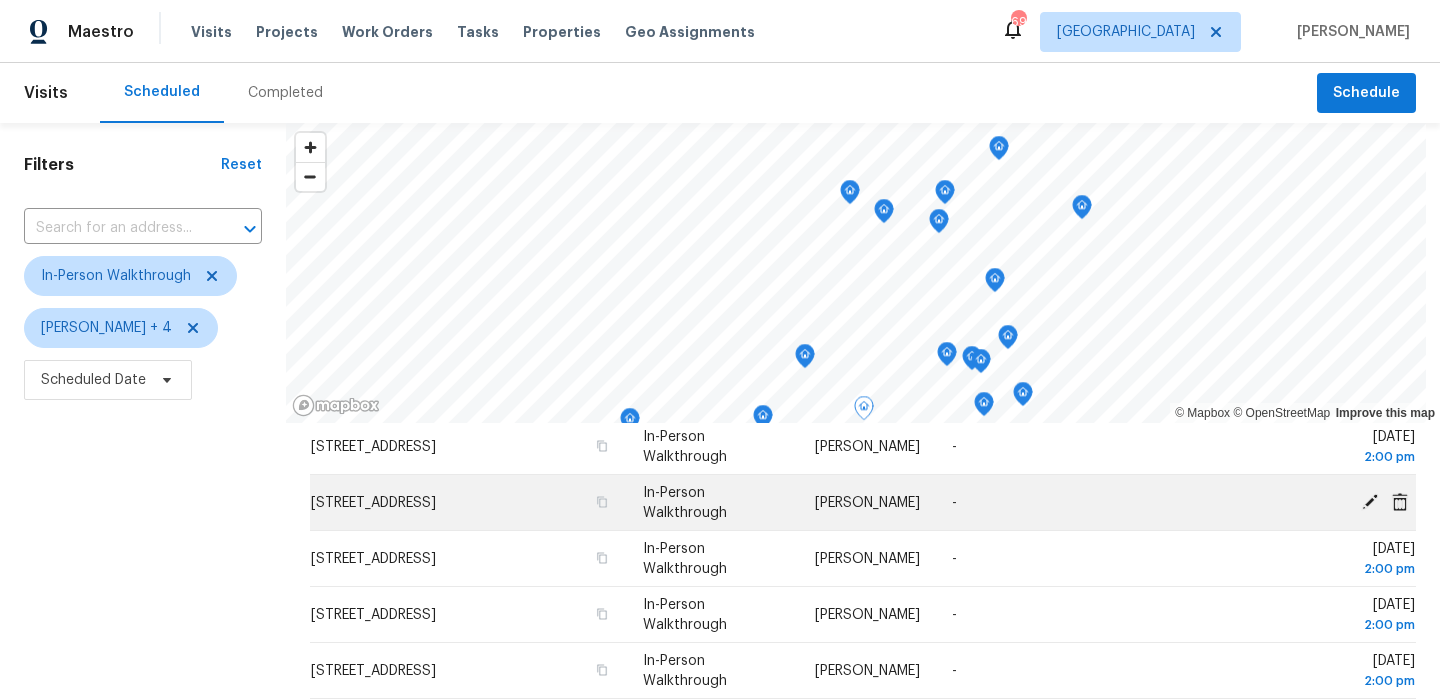 scroll, scrollTop: 0, scrollLeft: 0, axis: both 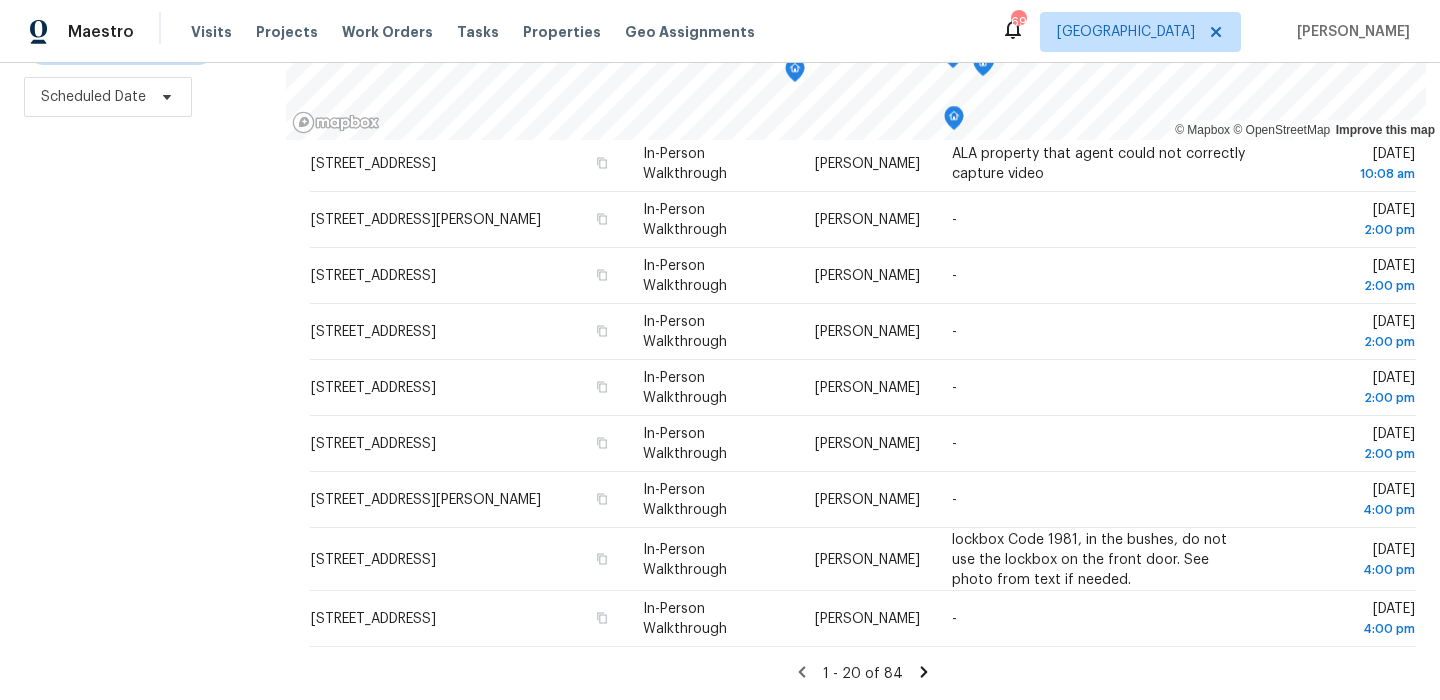 click 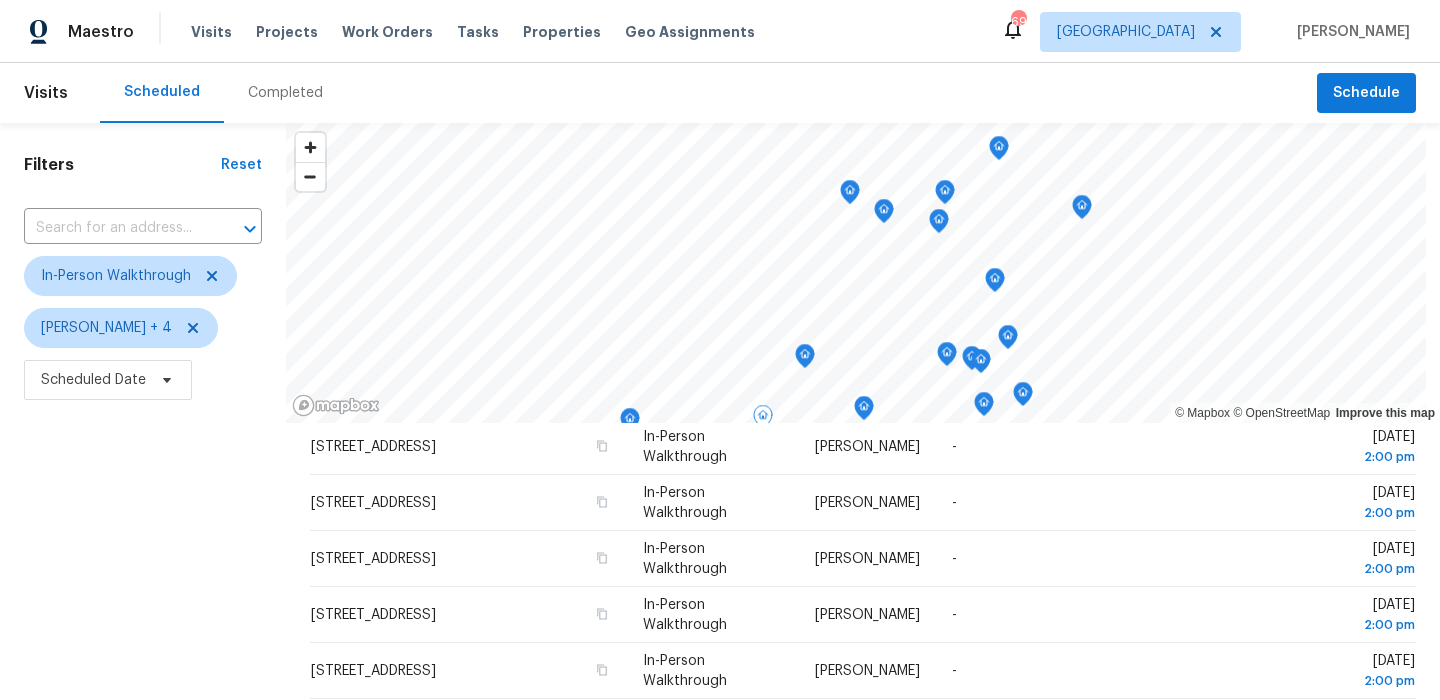 scroll, scrollTop: 713, scrollLeft: 0, axis: vertical 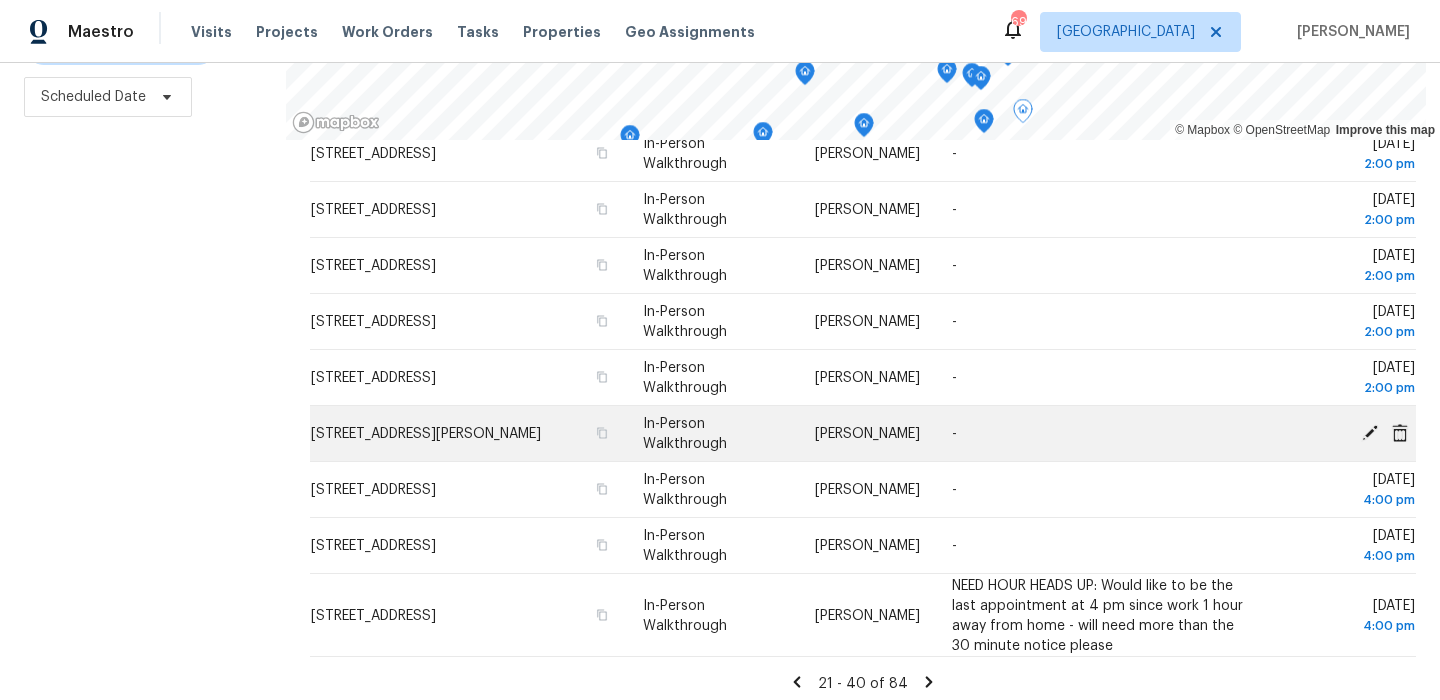 click 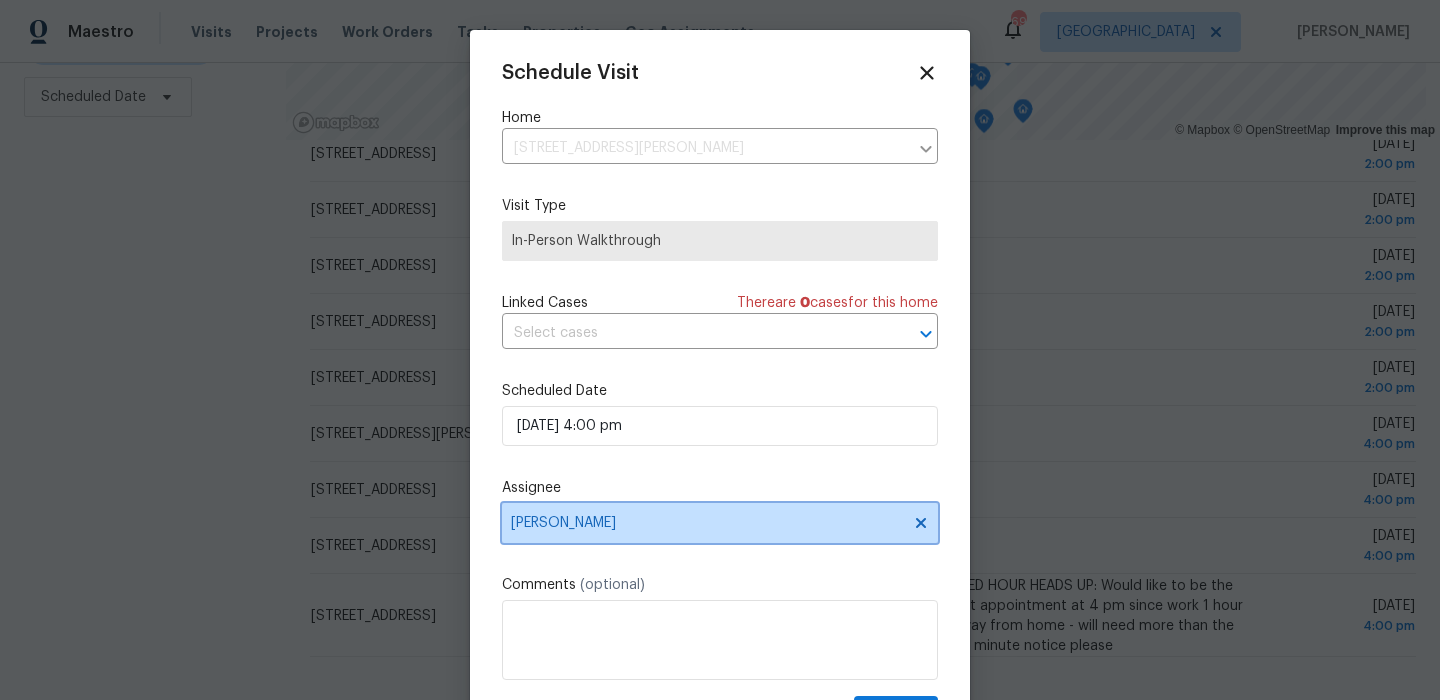 click on "Brad Limes" at bounding box center (720, 523) 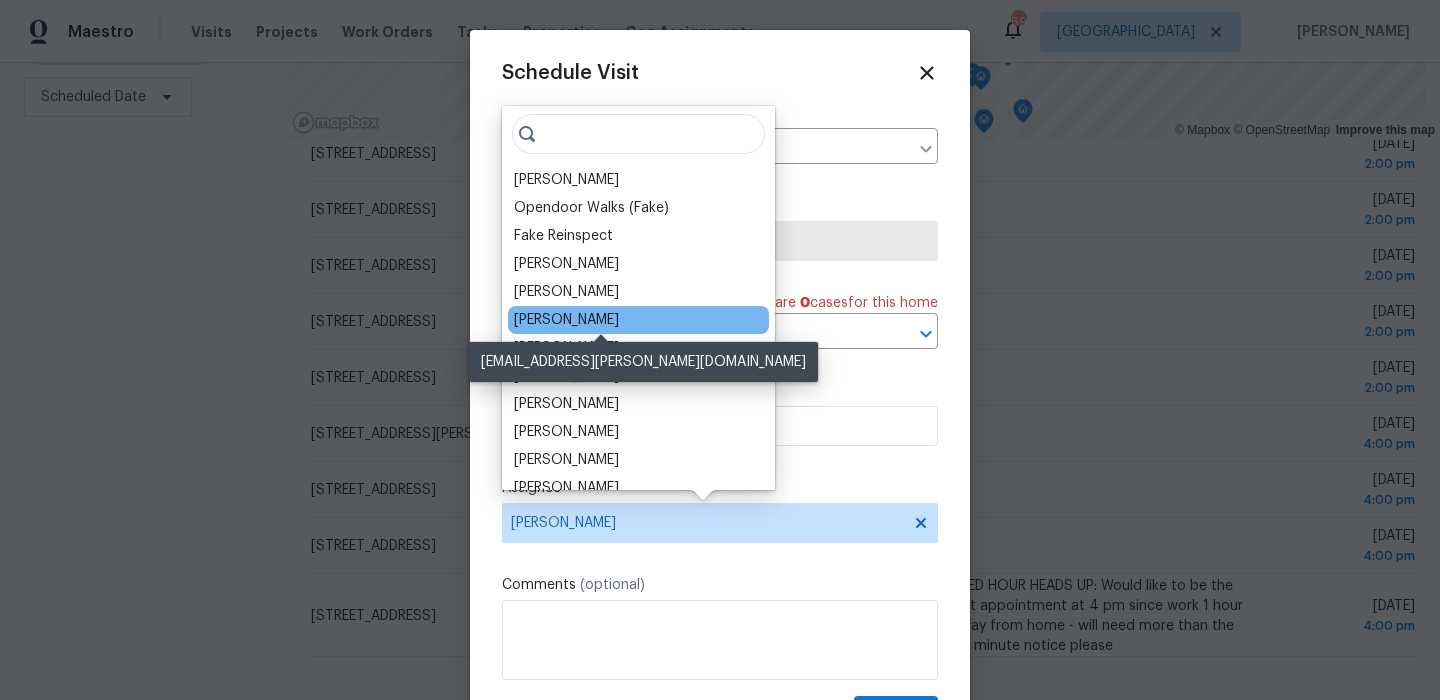 click on "[PERSON_NAME]" at bounding box center [566, 320] 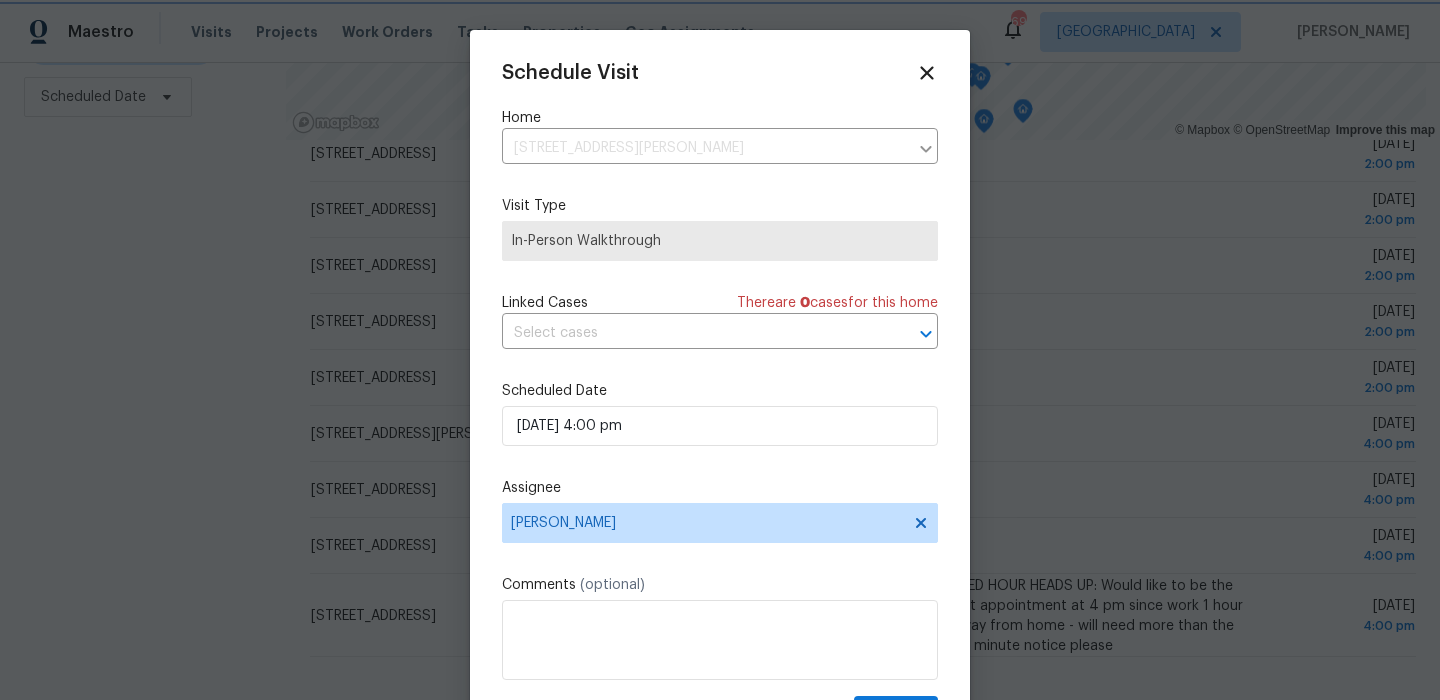 scroll, scrollTop: 36, scrollLeft: 0, axis: vertical 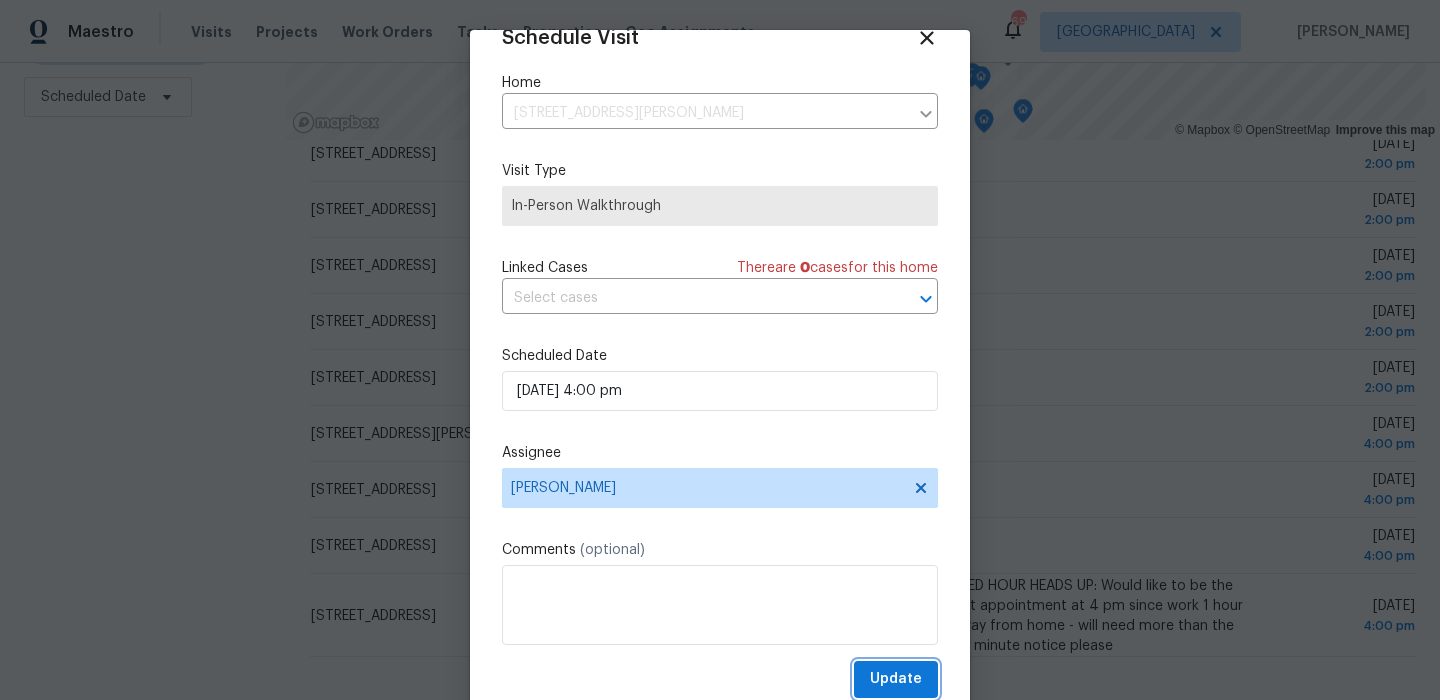 click on "Update" at bounding box center (896, 679) 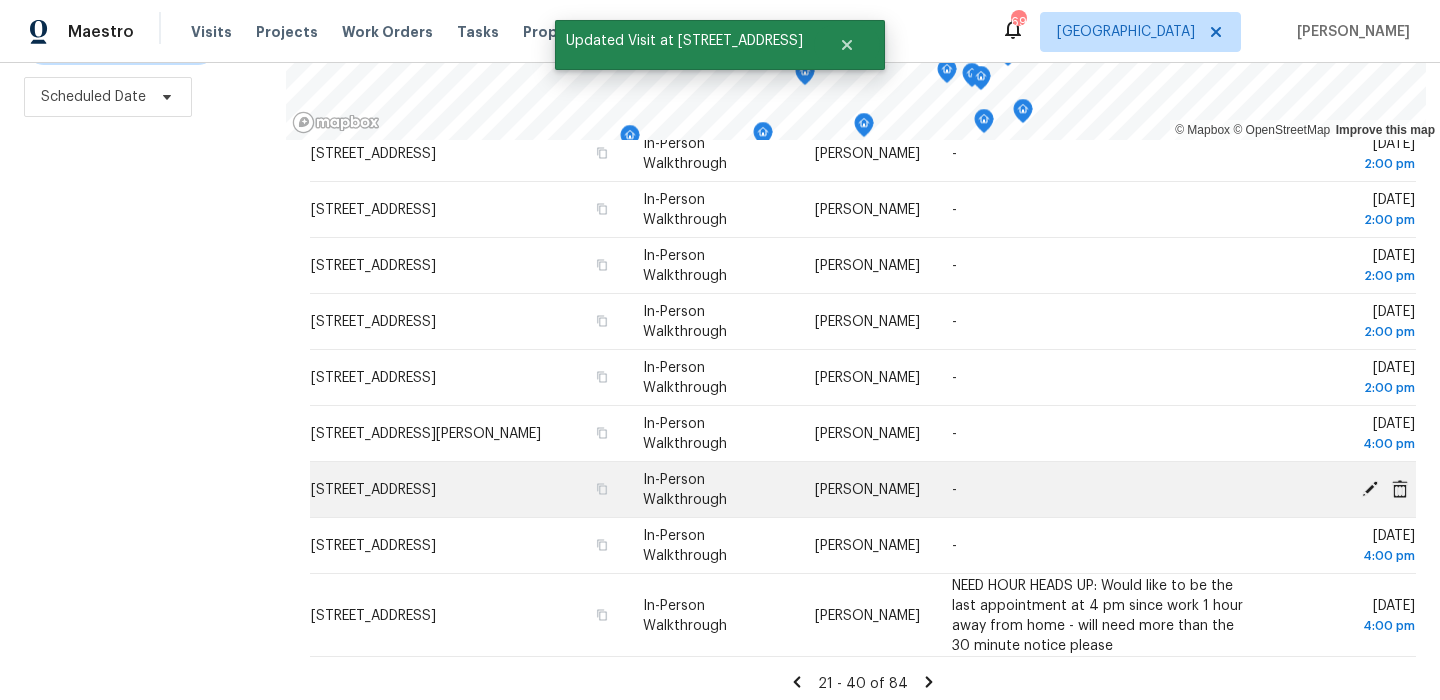 click 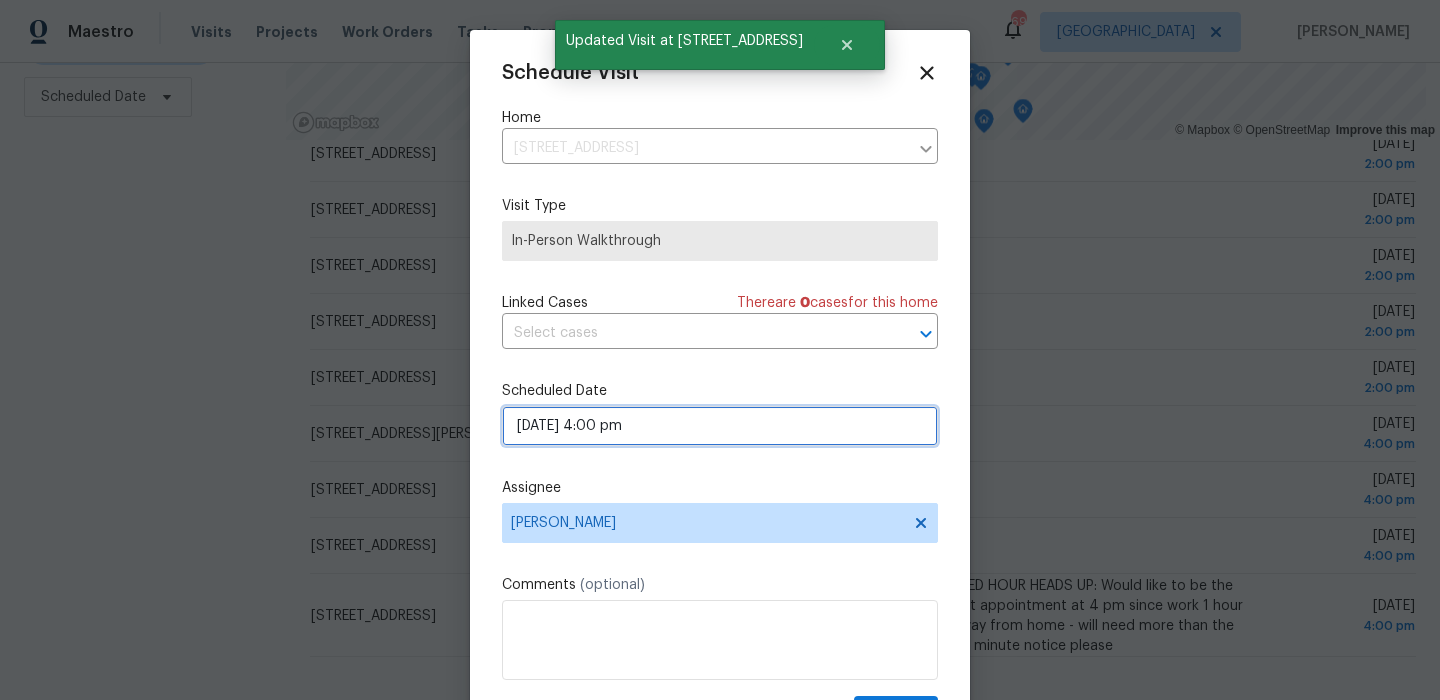 select on "pm" 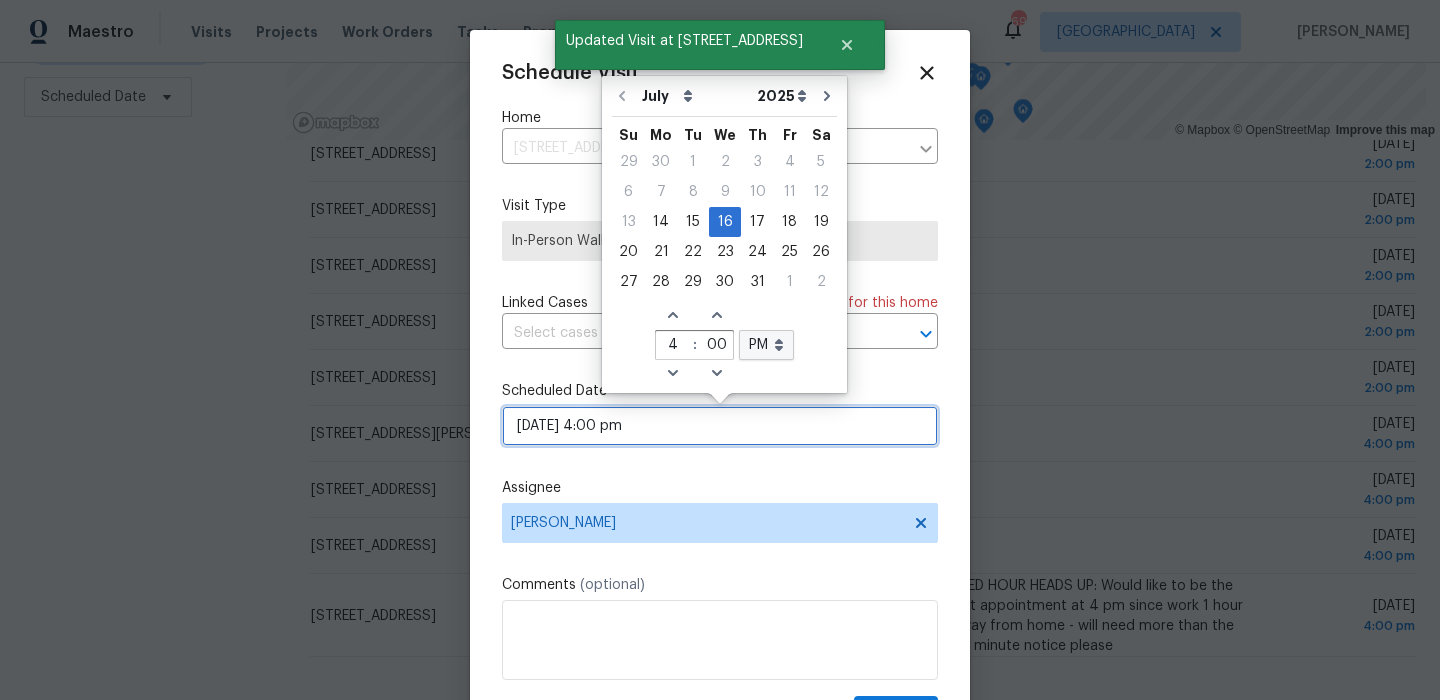 click on "07/16/2025 4:00 pm" at bounding box center (720, 426) 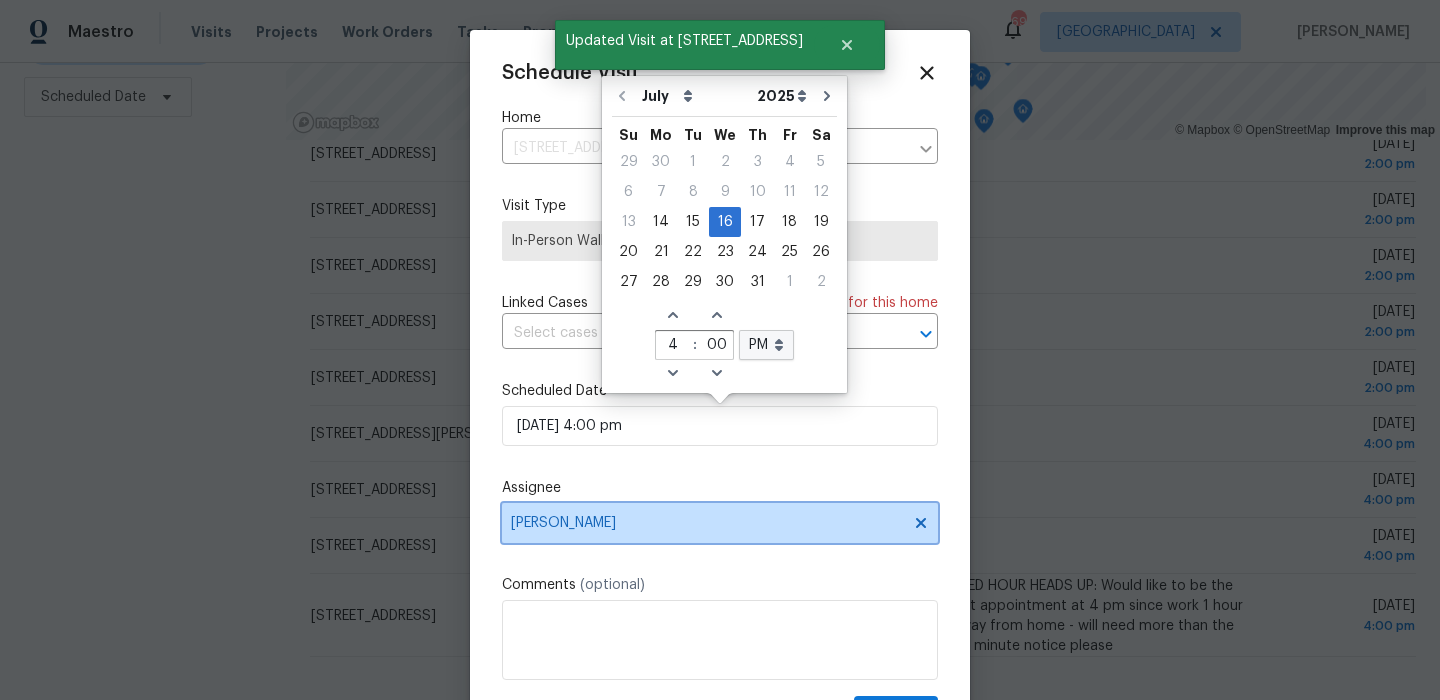 click on "[PERSON_NAME]" at bounding box center [720, 523] 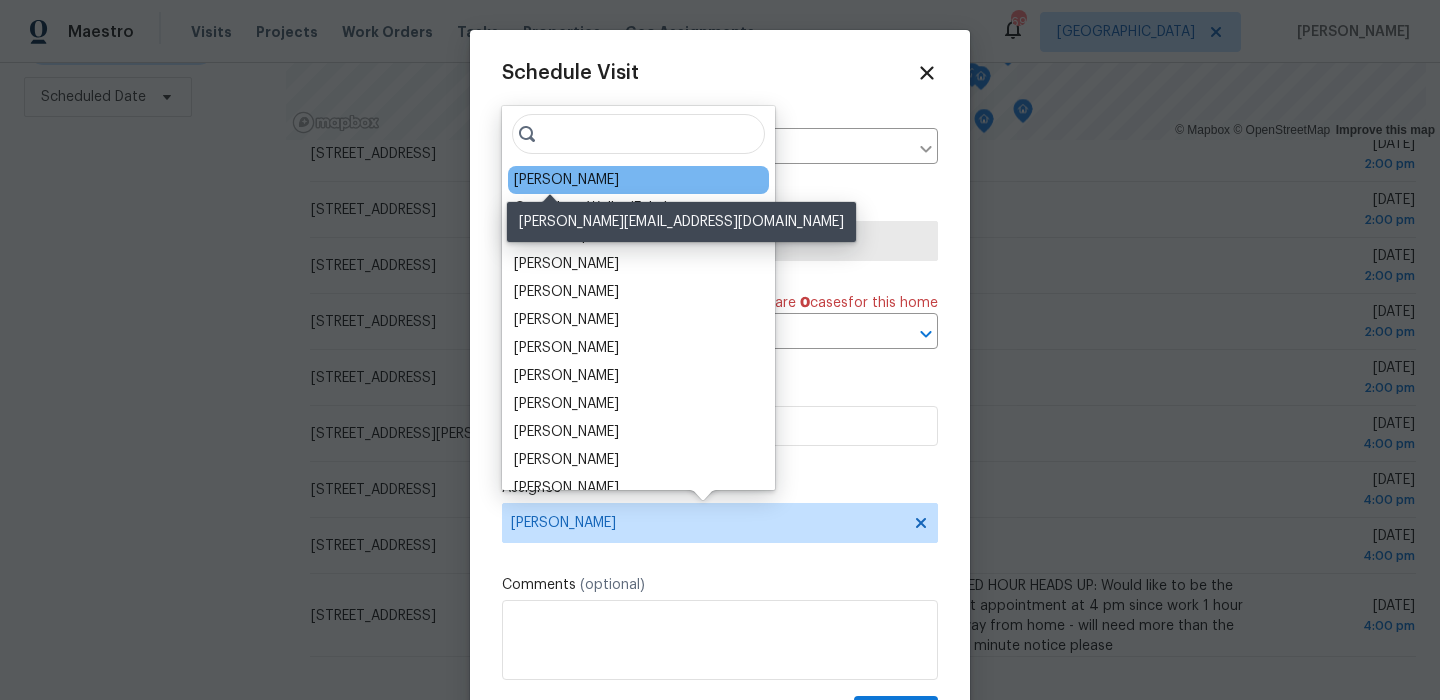 click on "Brad Limes" at bounding box center [566, 180] 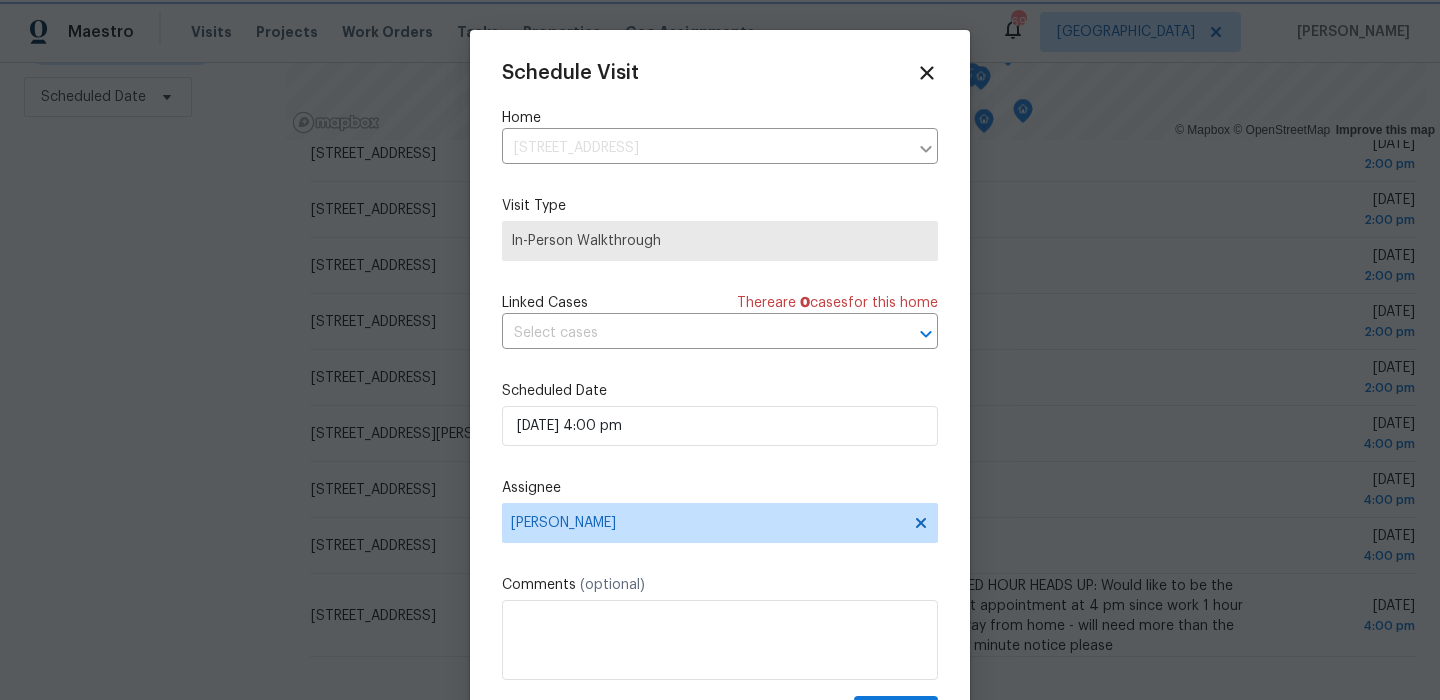 scroll, scrollTop: 36, scrollLeft: 0, axis: vertical 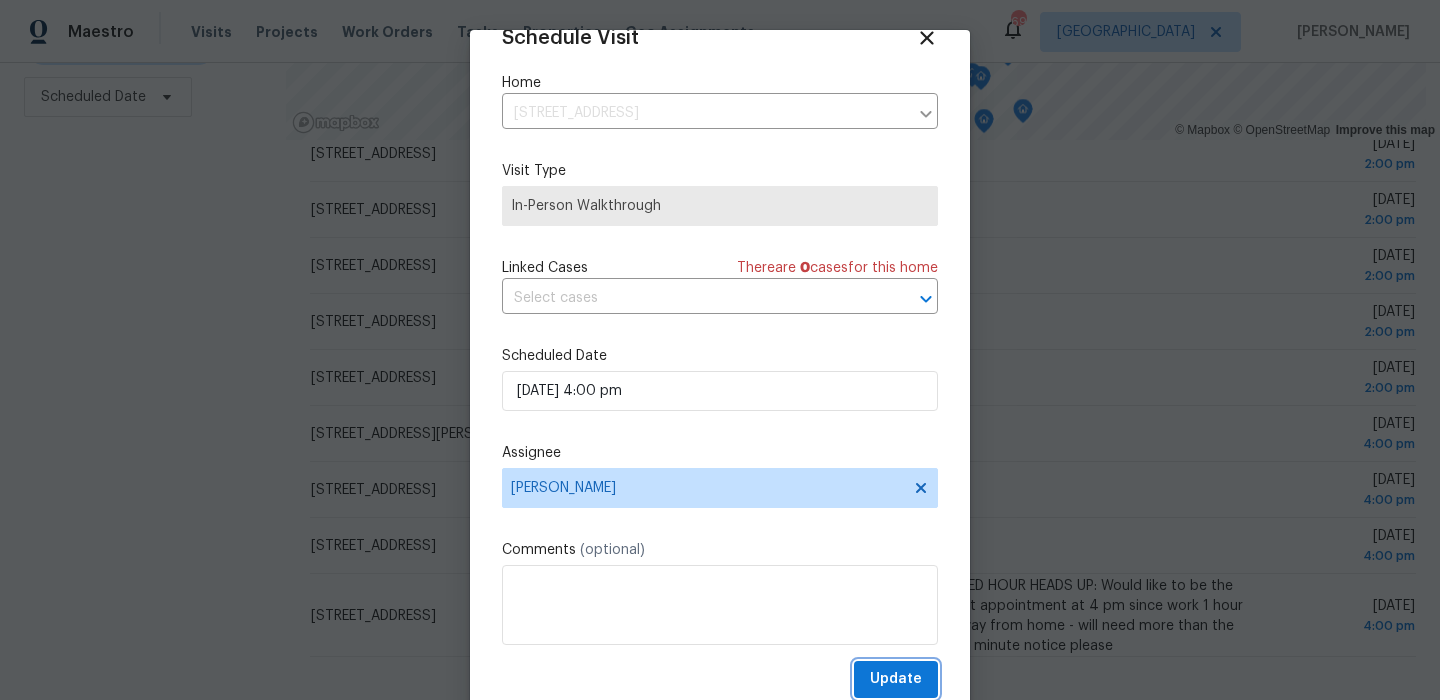 click on "Update" at bounding box center [896, 679] 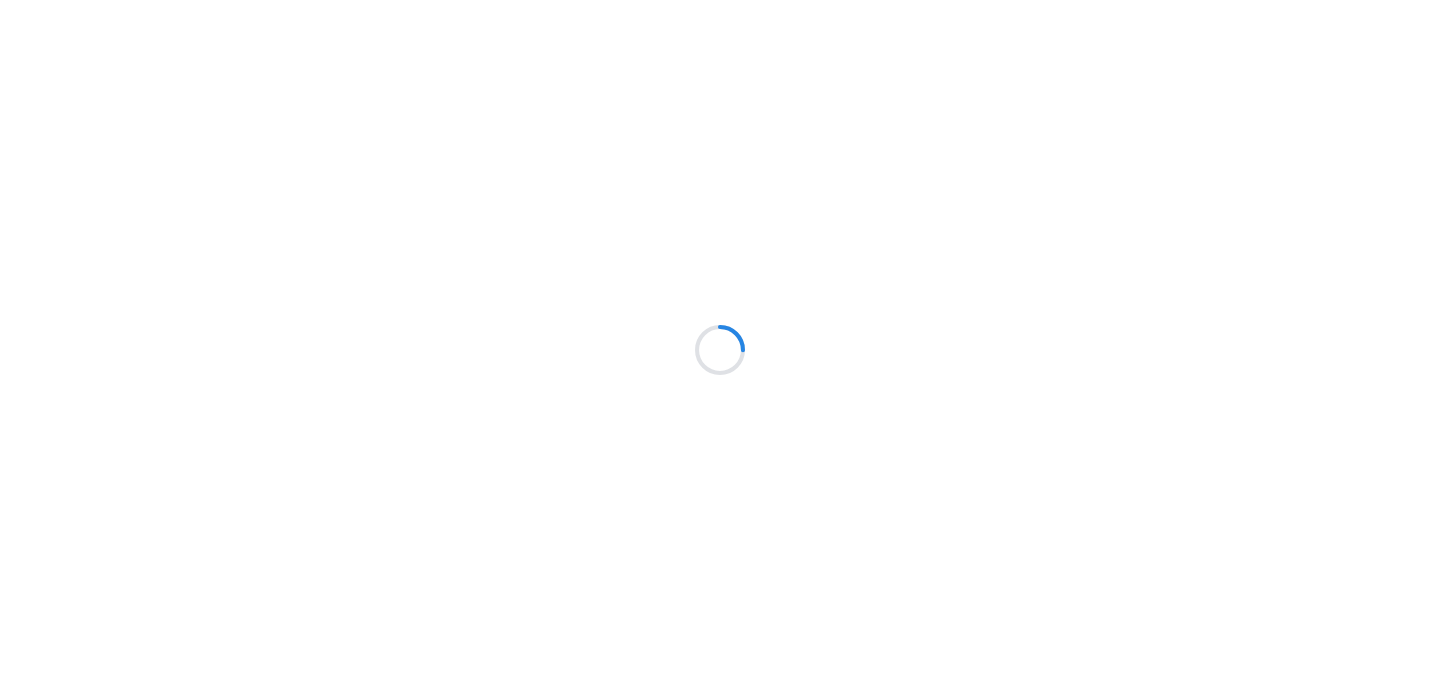 scroll, scrollTop: 0, scrollLeft: 0, axis: both 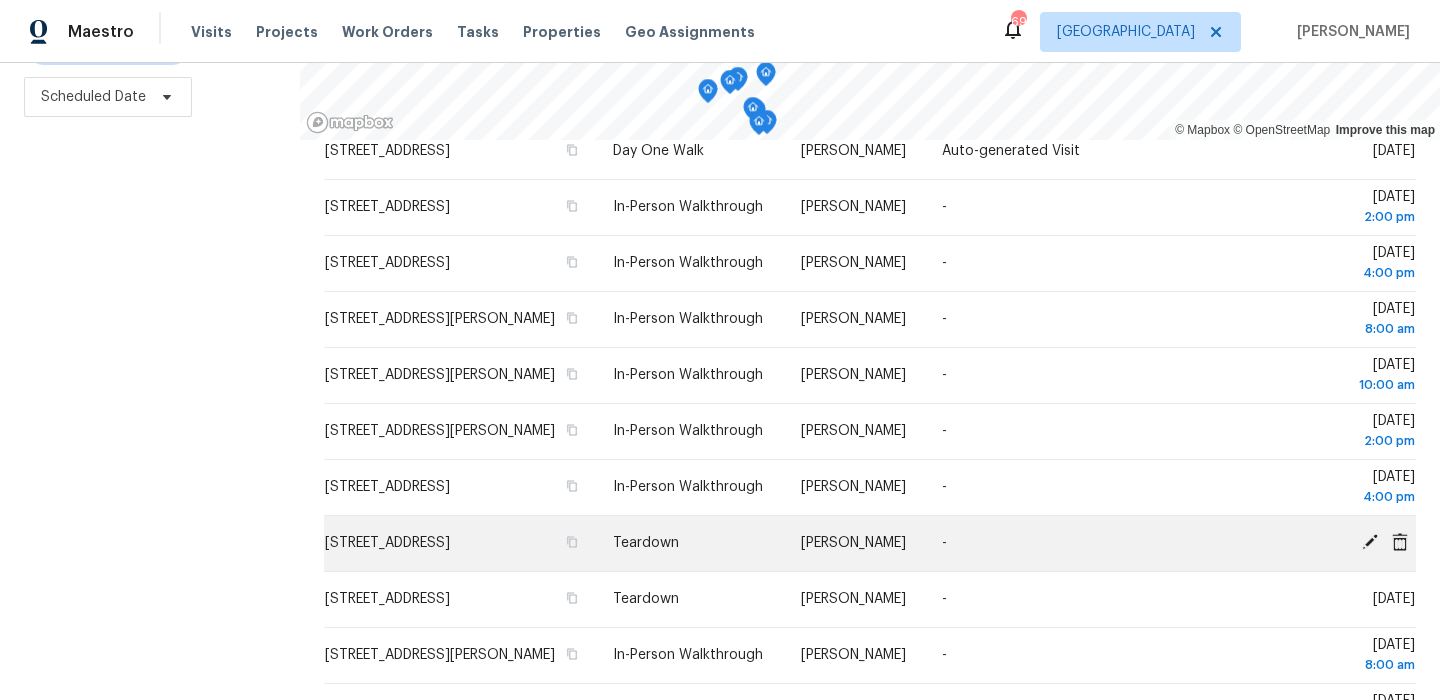 click 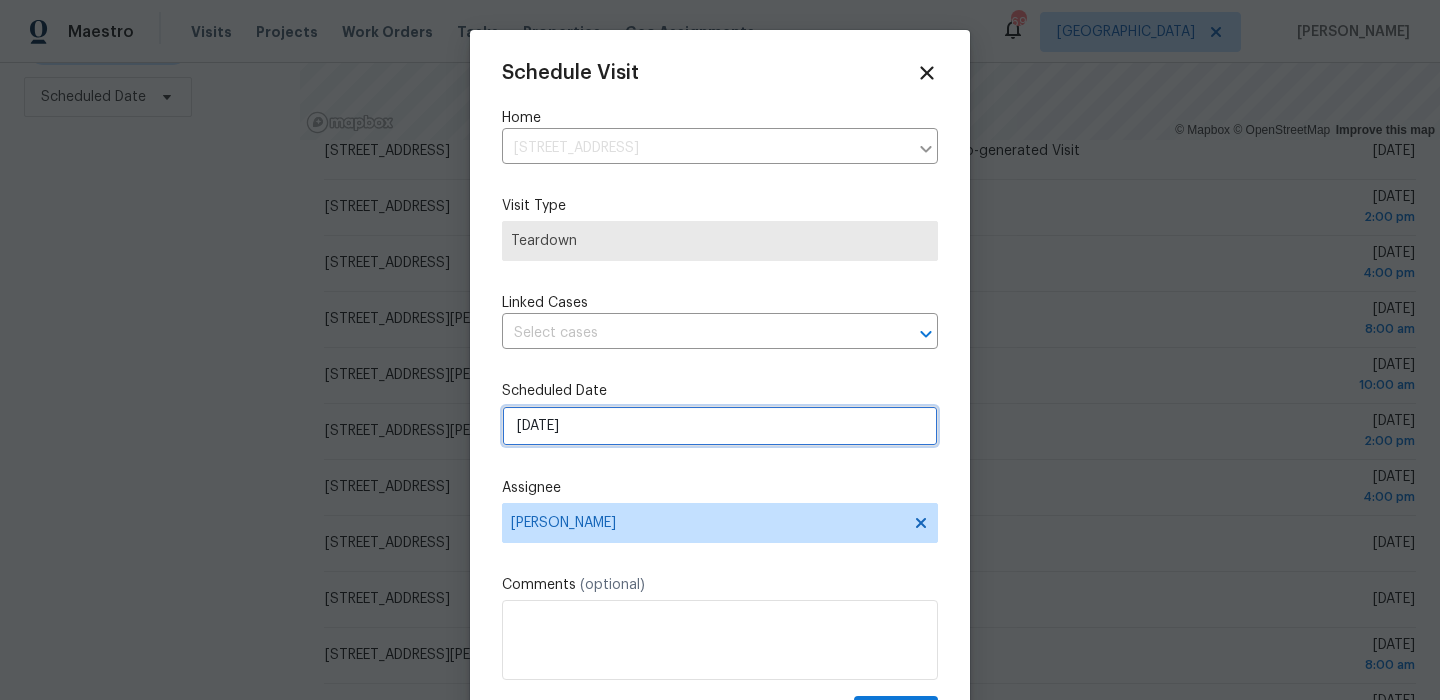 click on "[DATE]" at bounding box center [720, 426] 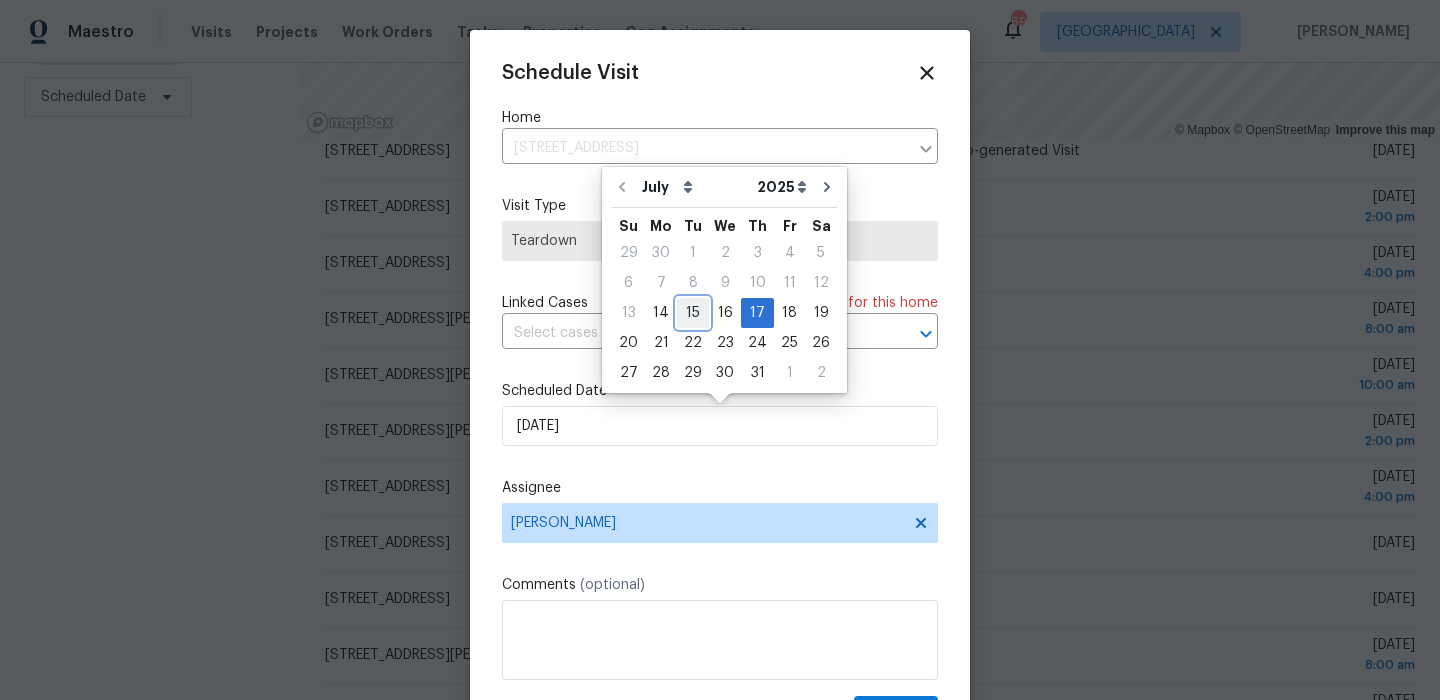 click on "15" at bounding box center [693, 313] 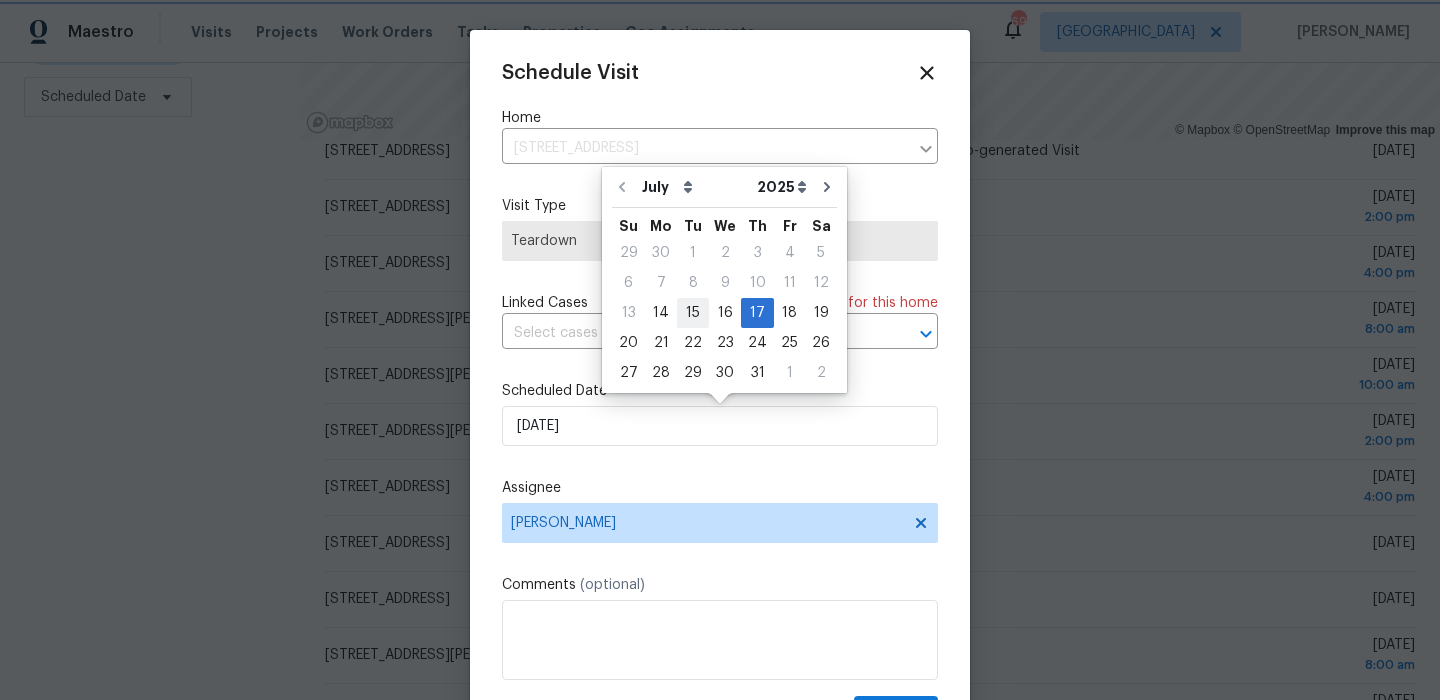 type on "[DATE]" 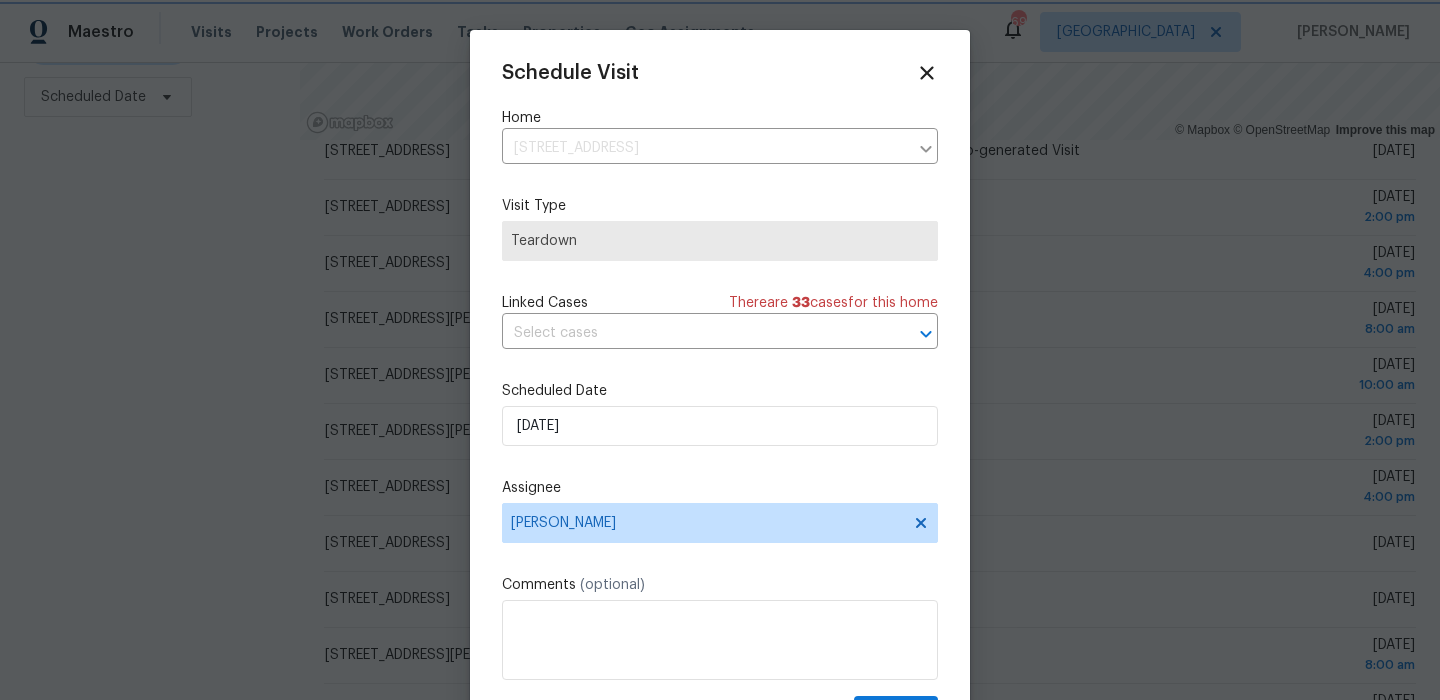 scroll, scrollTop: 36, scrollLeft: 0, axis: vertical 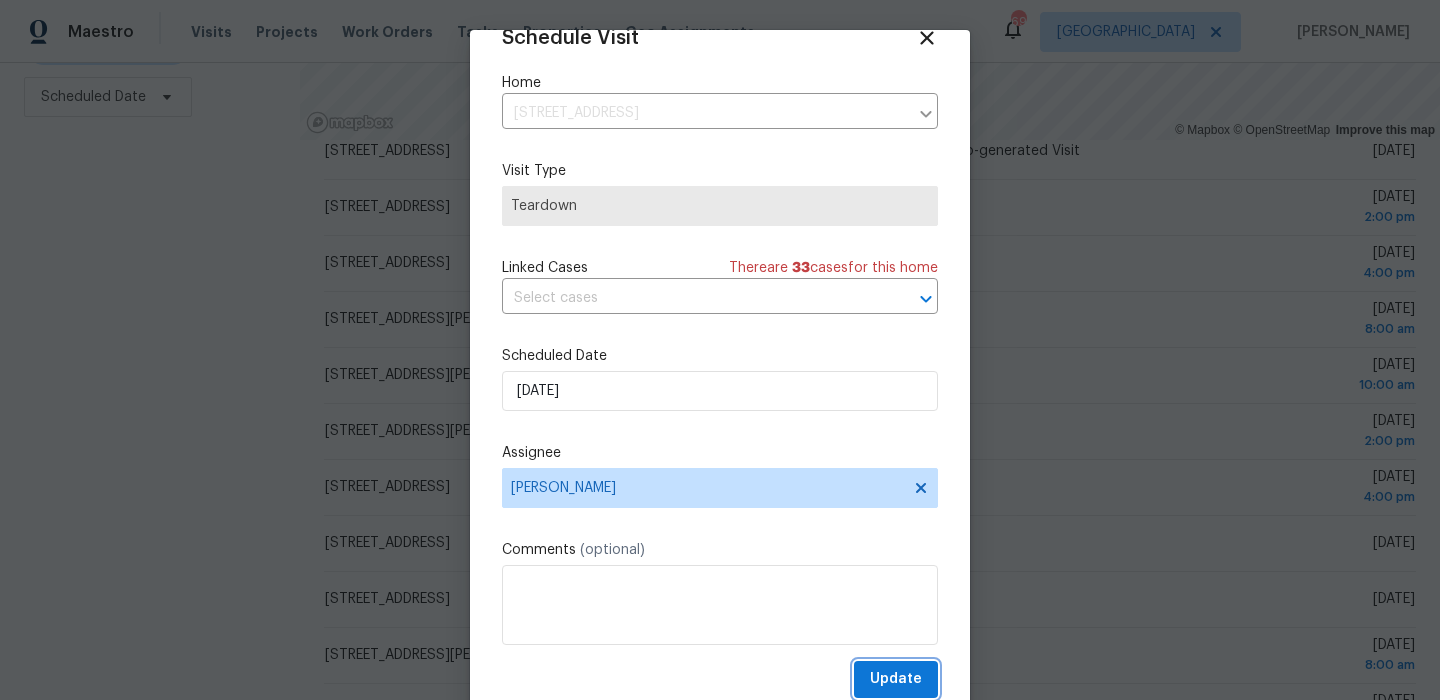 click on "Update" at bounding box center [896, 679] 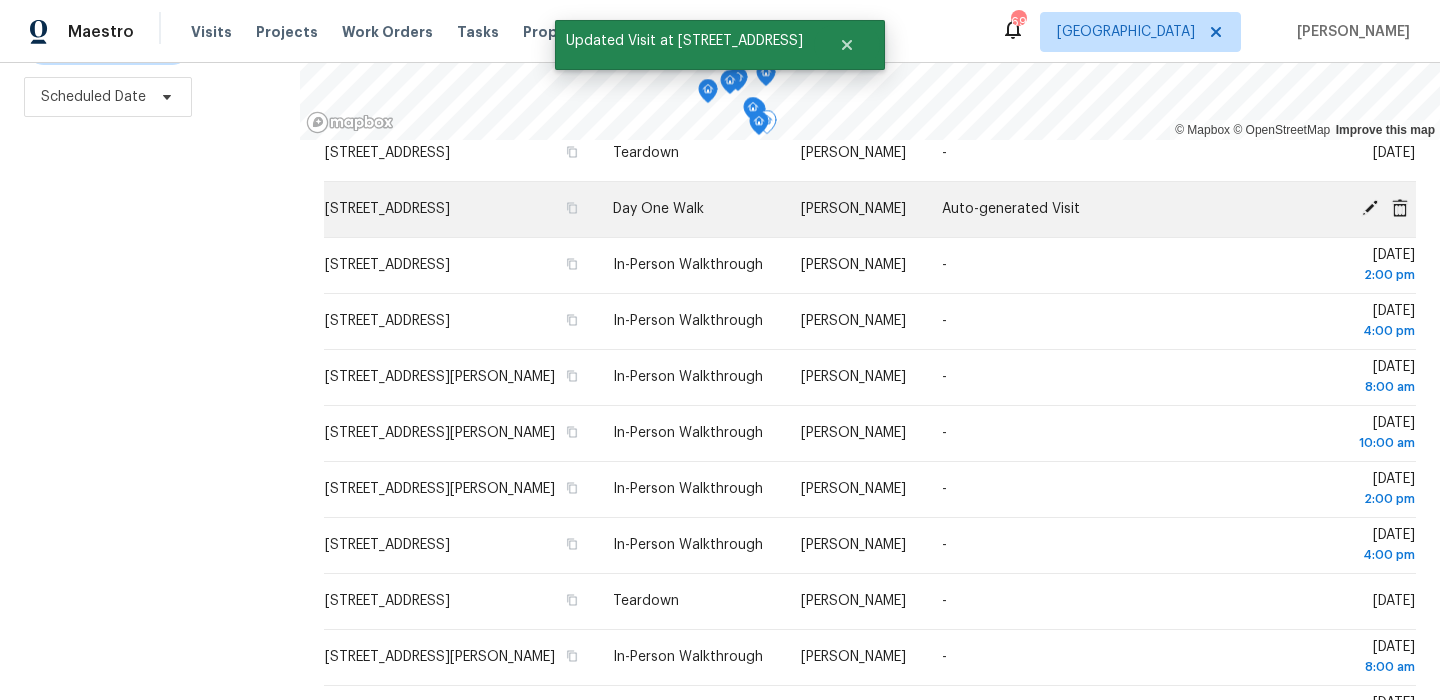 scroll, scrollTop: 686, scrollLeft: 0, axis: vertical 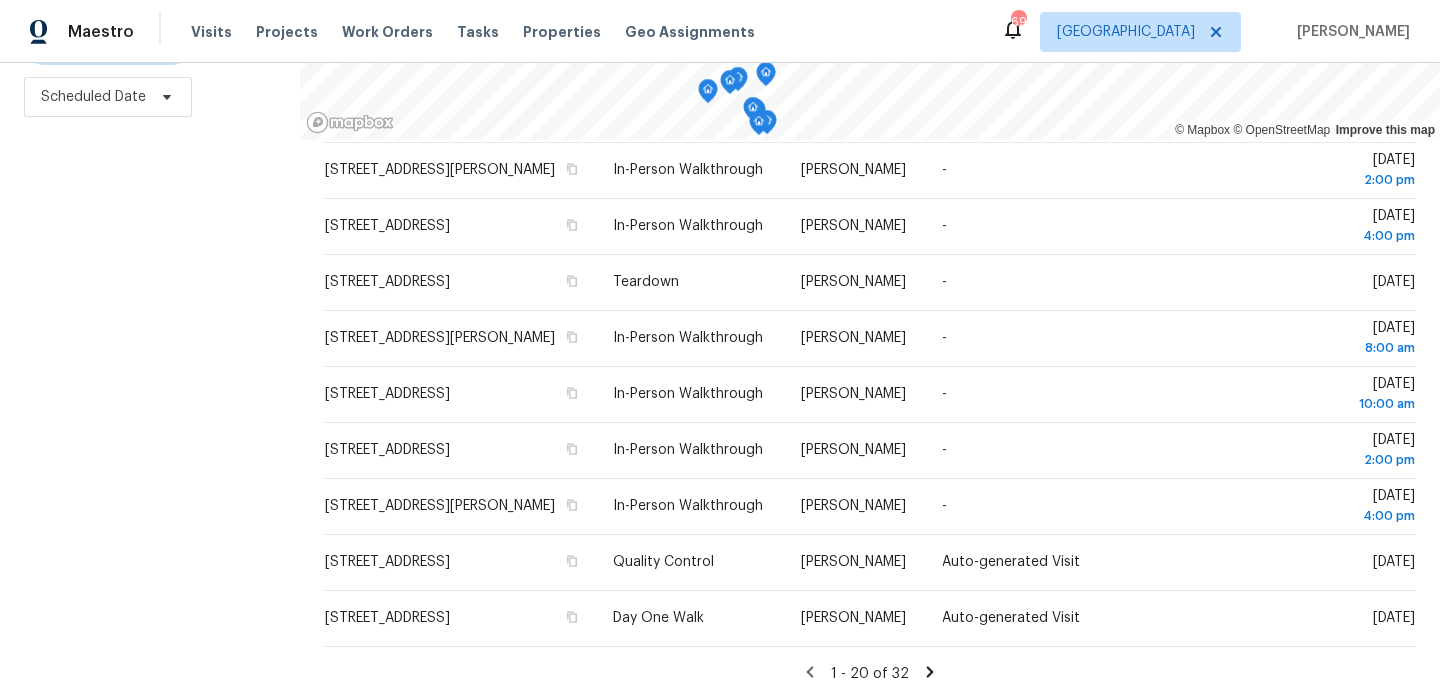 click 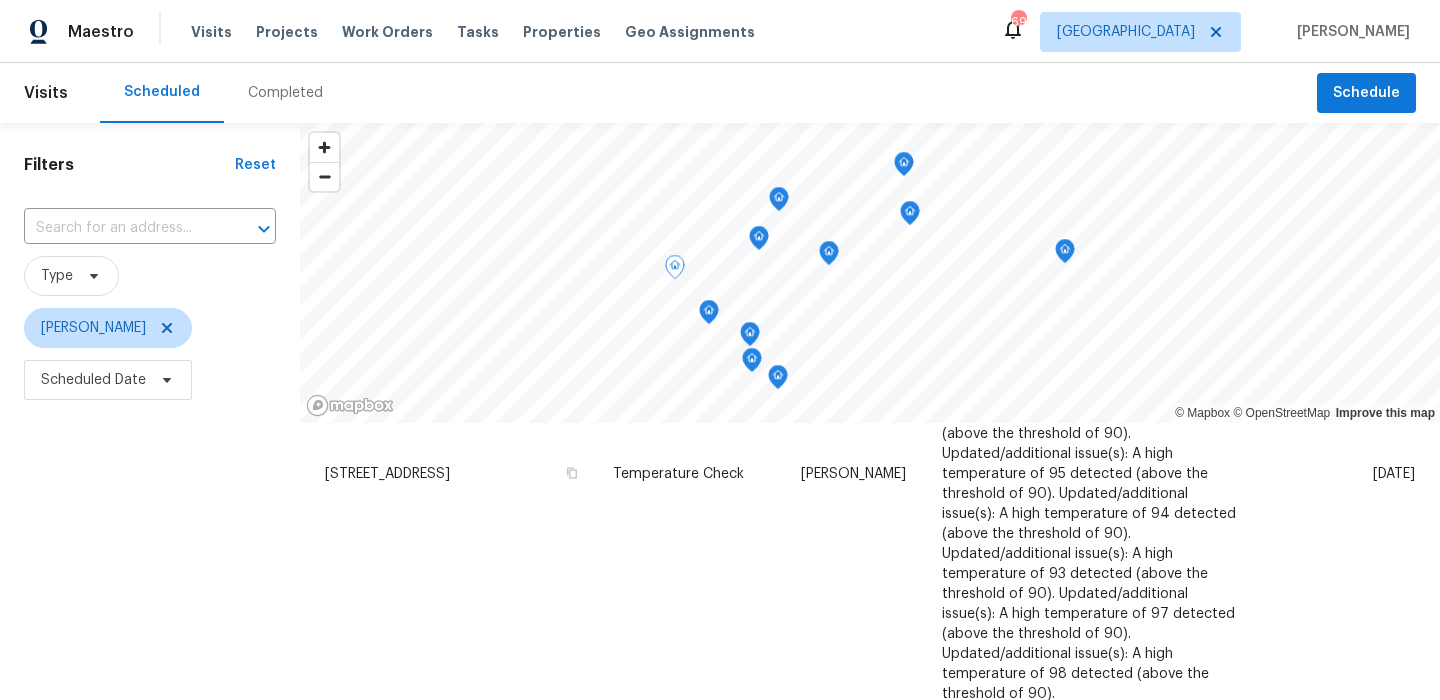 scroll, scrollTop: 605, scrollLeft: 0, axis: vertical 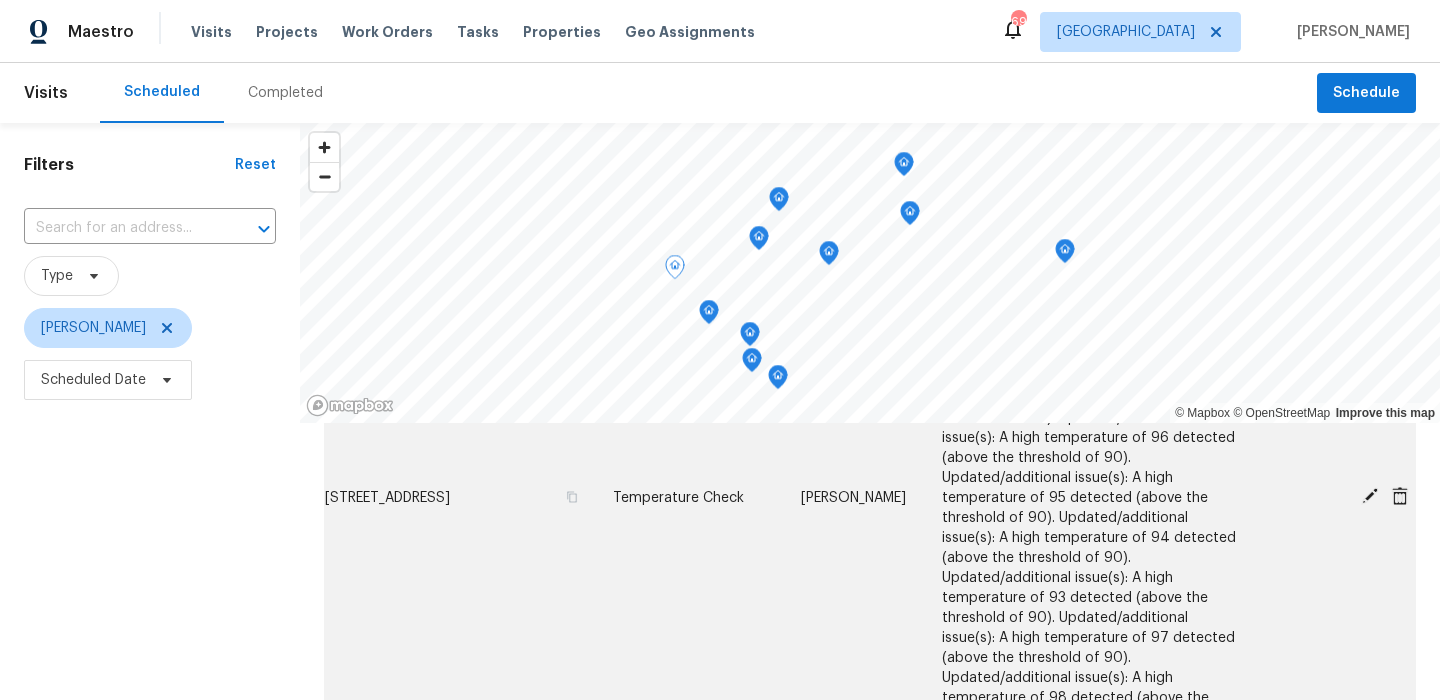 click 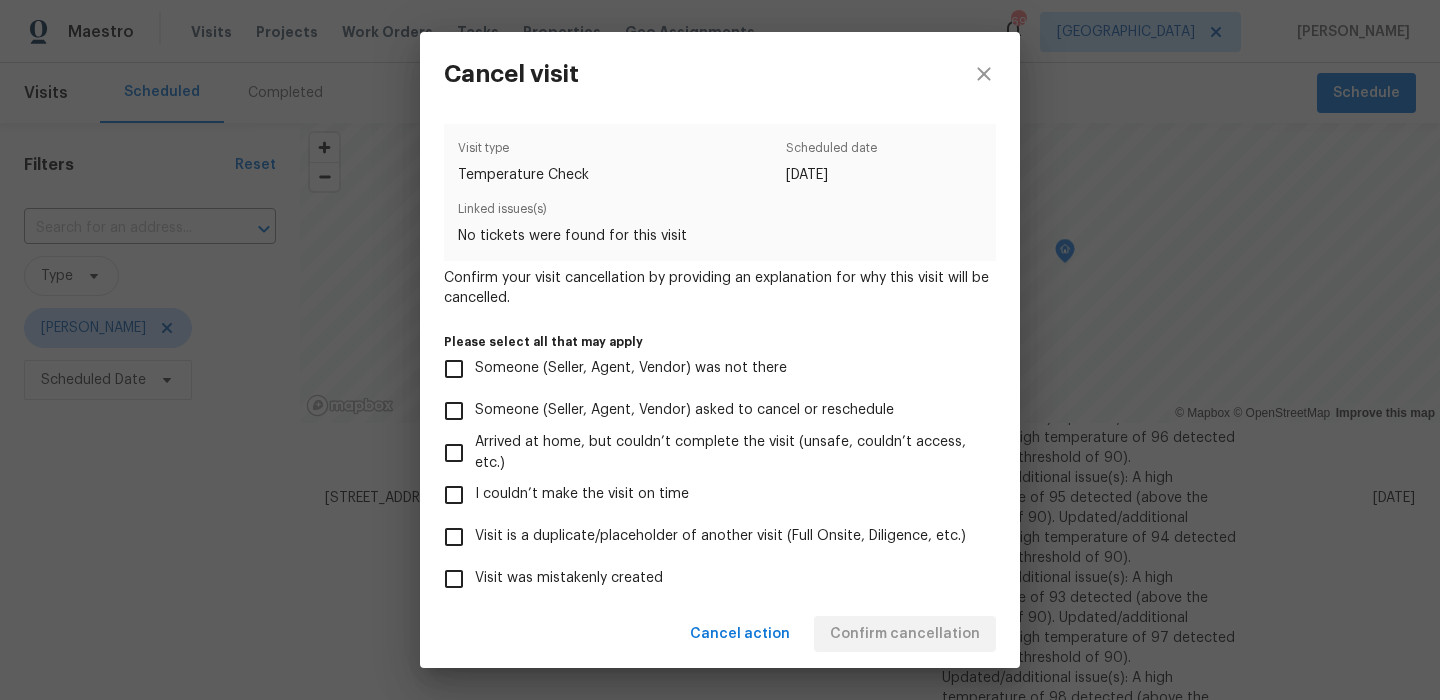 click on "I couldn’t make the visit on time" at bounding box center [582, 494] 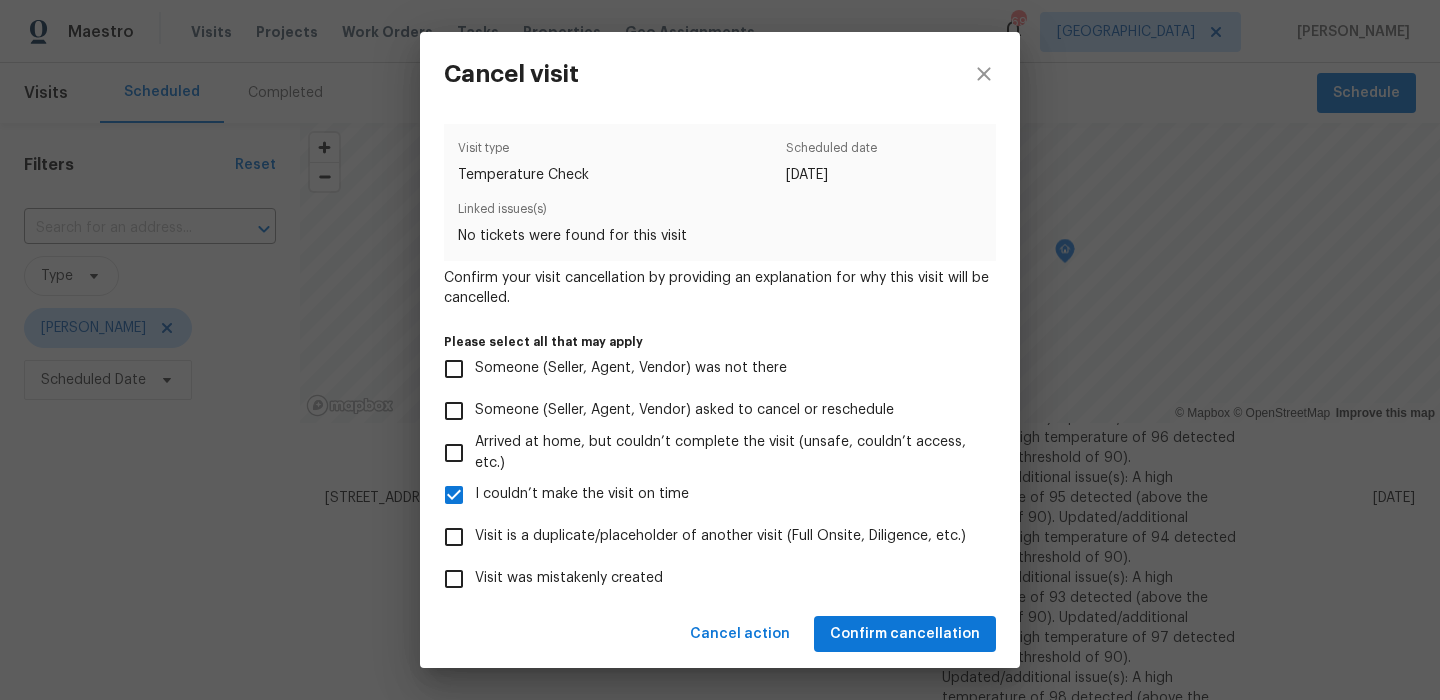 click on "Visit was mistakenly created" at bounding box center [569, 578] 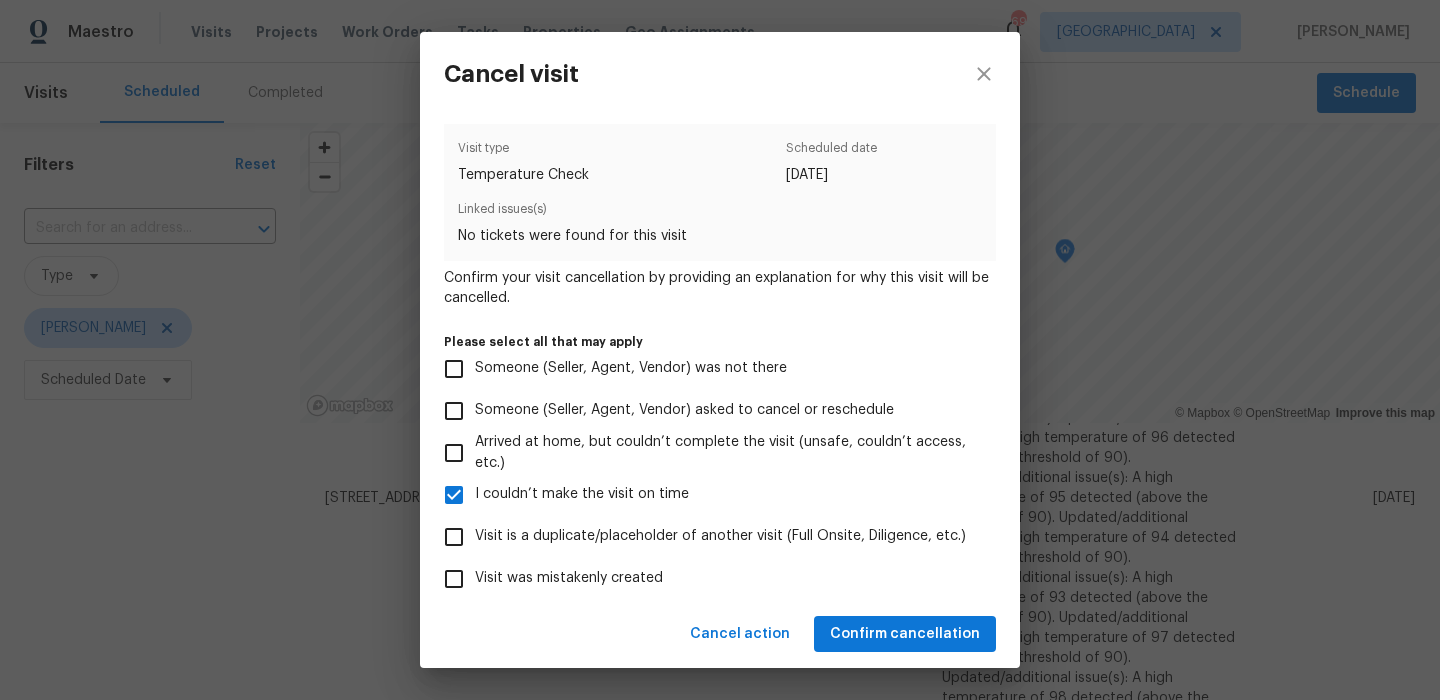 click on "Visit was mistakenly created" at bounding box center (454, 579) 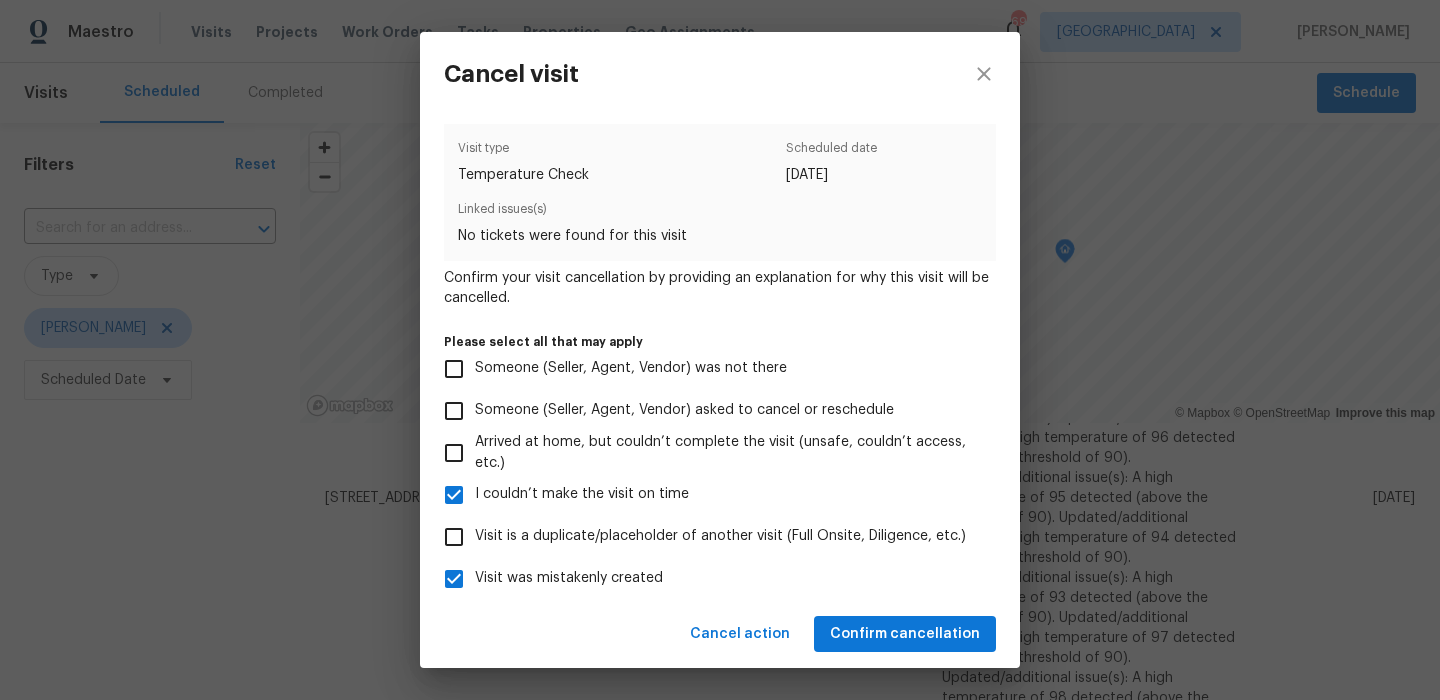 scroll, scrollTop: 0, scrollLeft: 0, axis: both 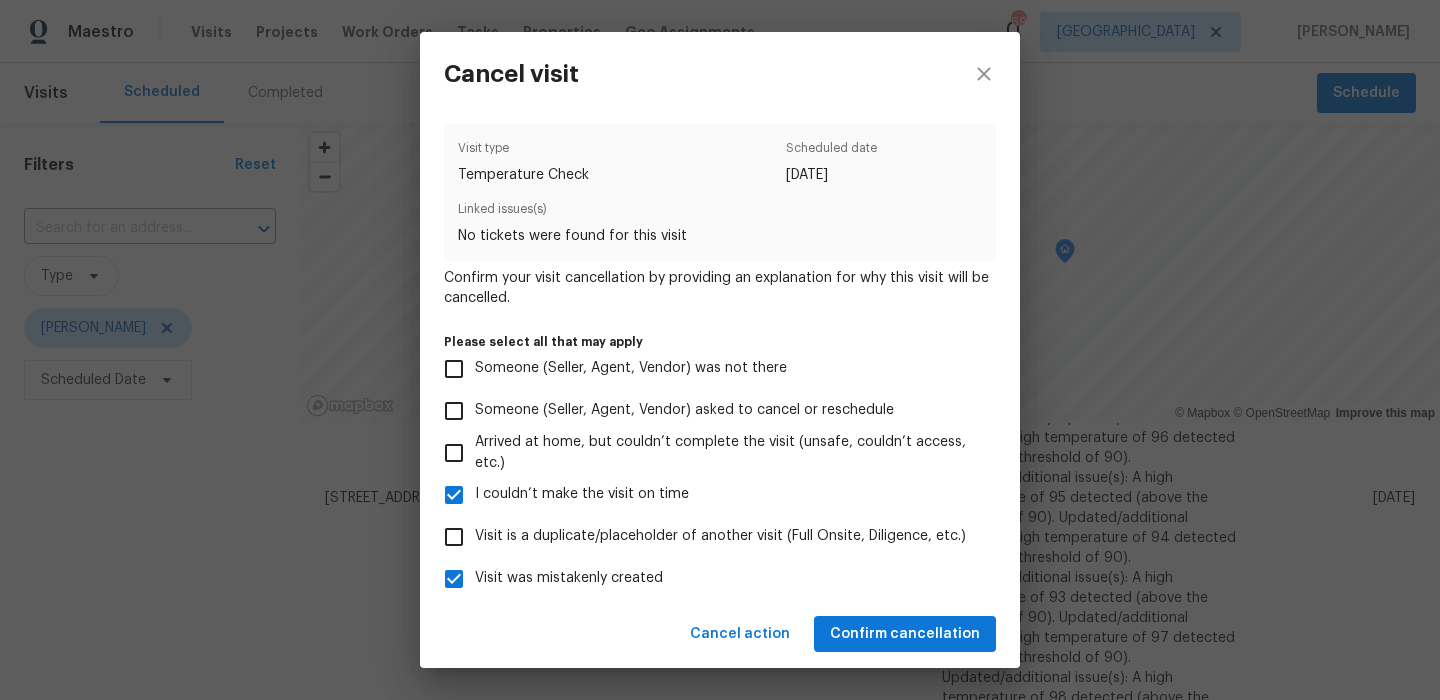 click on "I couldn’t make the visit on time" at bounding box center (582, 494) 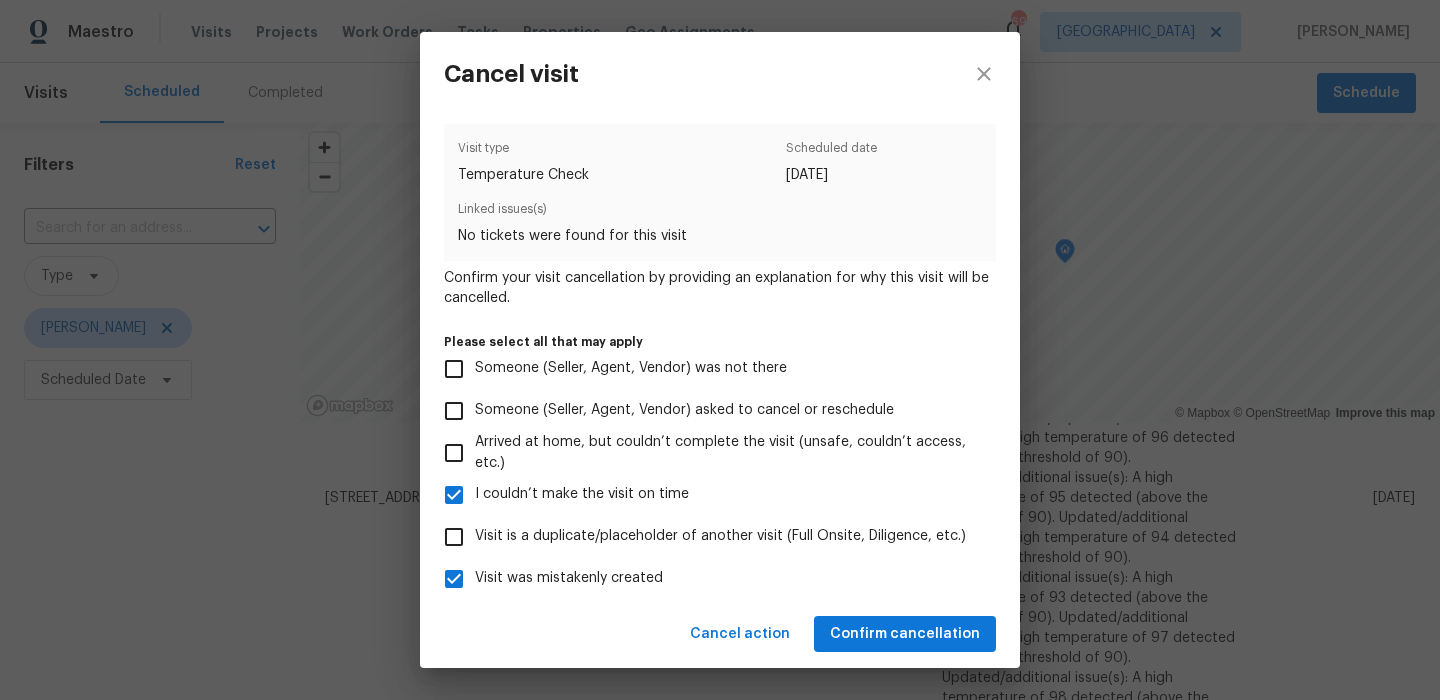 click on "I couldn’t make the visit on time" at bounding box center [454, 495] 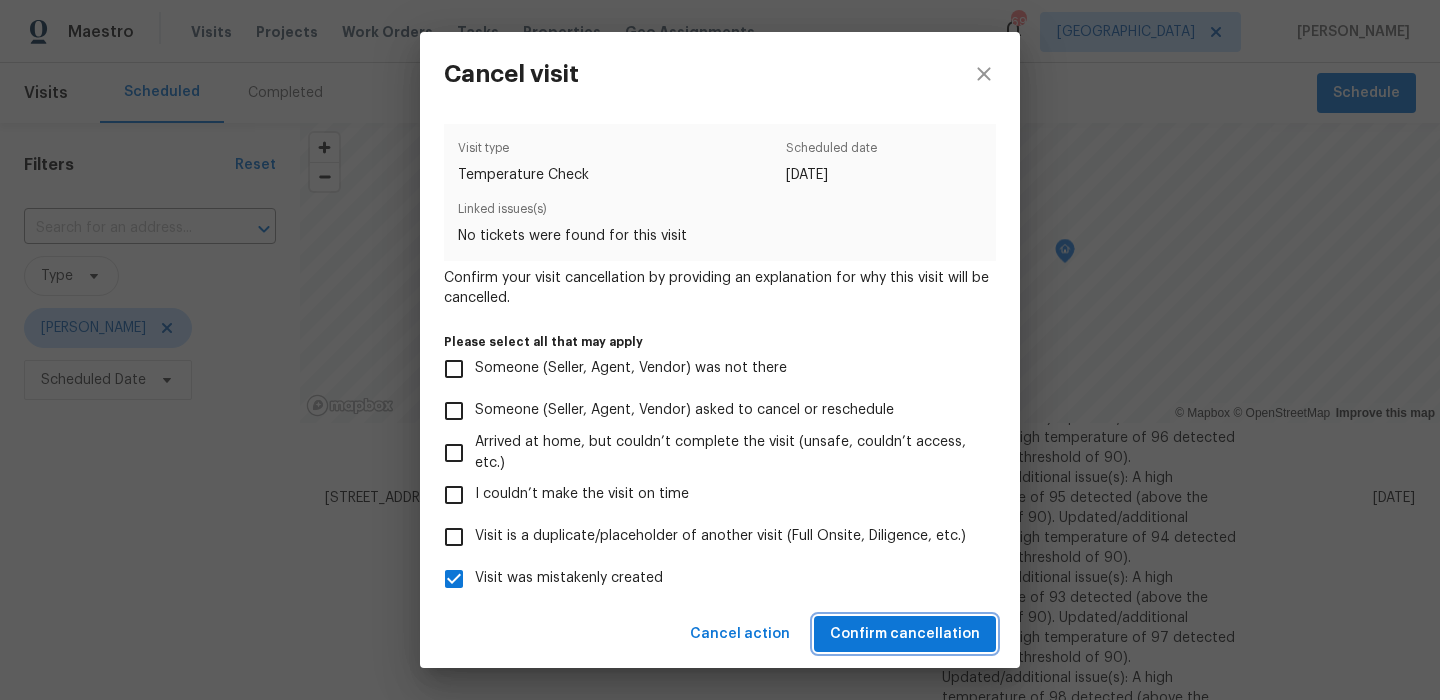 click on "Confirm cancellation" at bounding box center (905, 634) 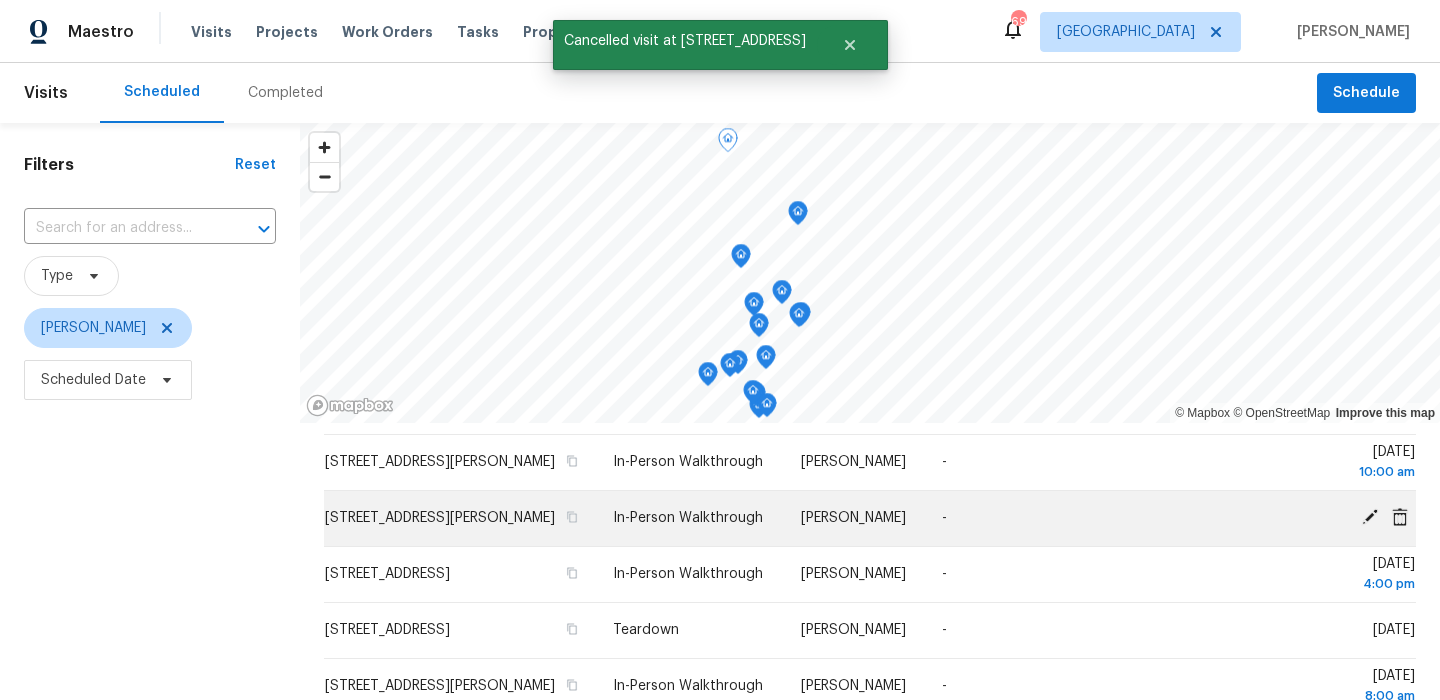 scroll, scrollTop: 0, scrollLeft: 0, axis: both 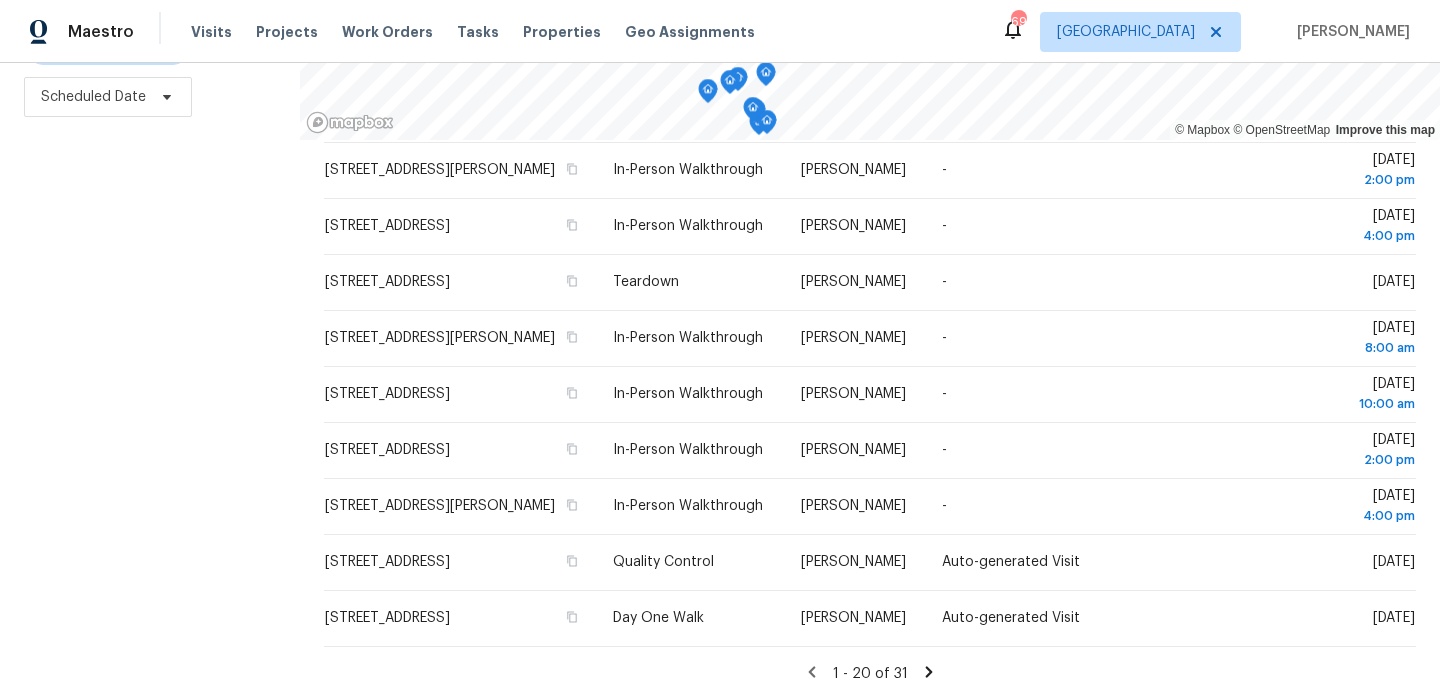 click 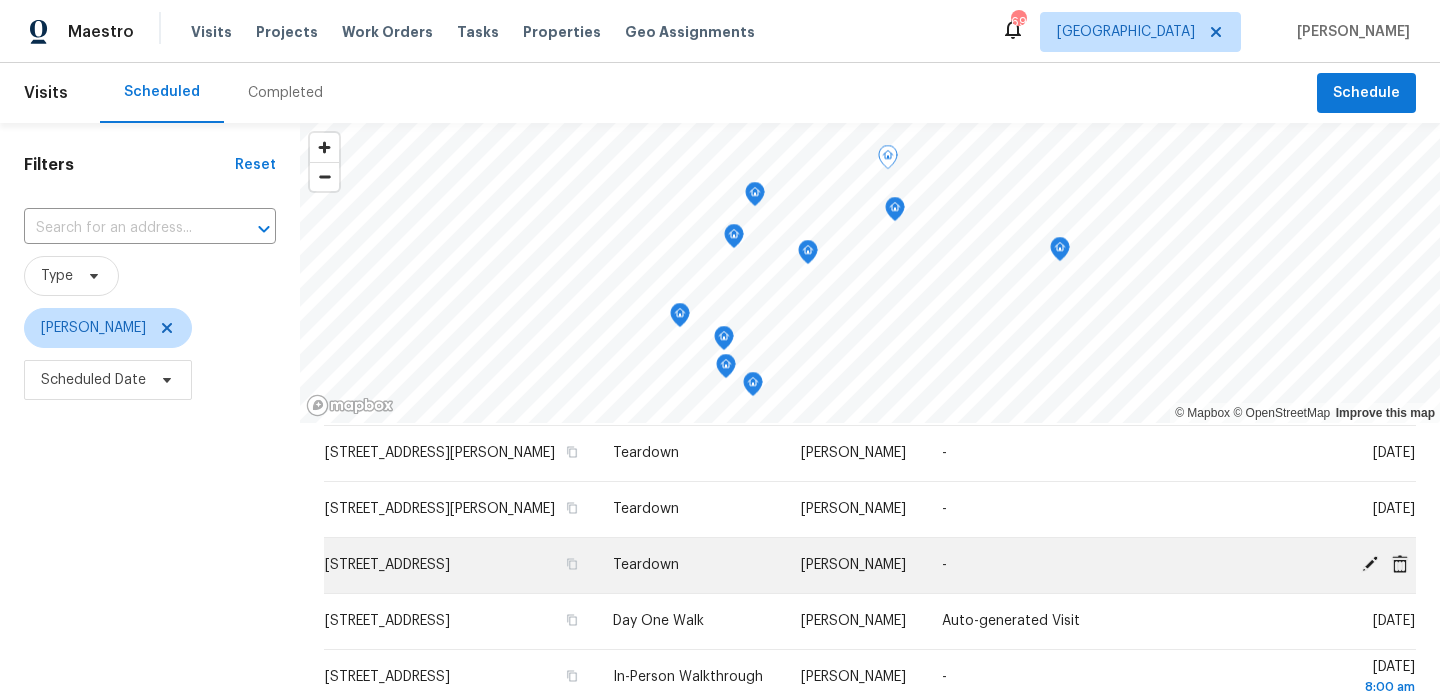 scroll, scrollTop: 0, scrollLeft: 0, axis: both 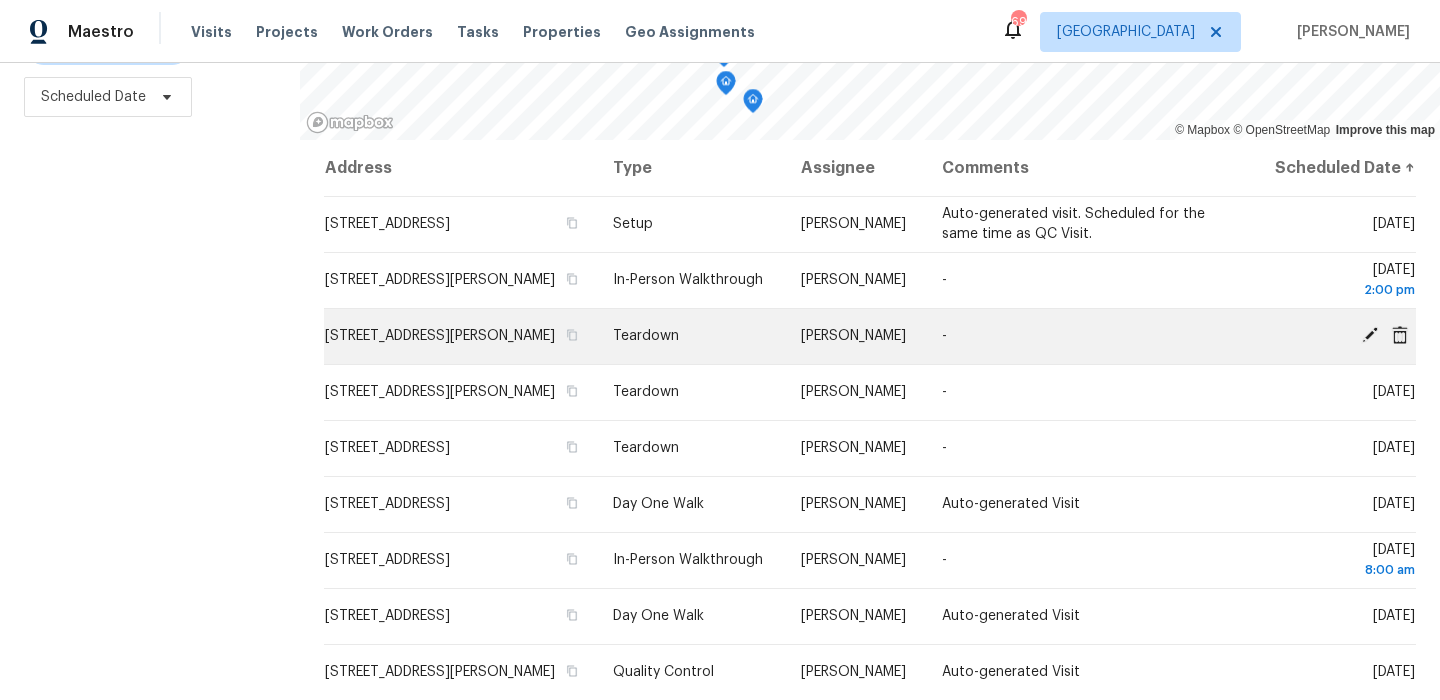click 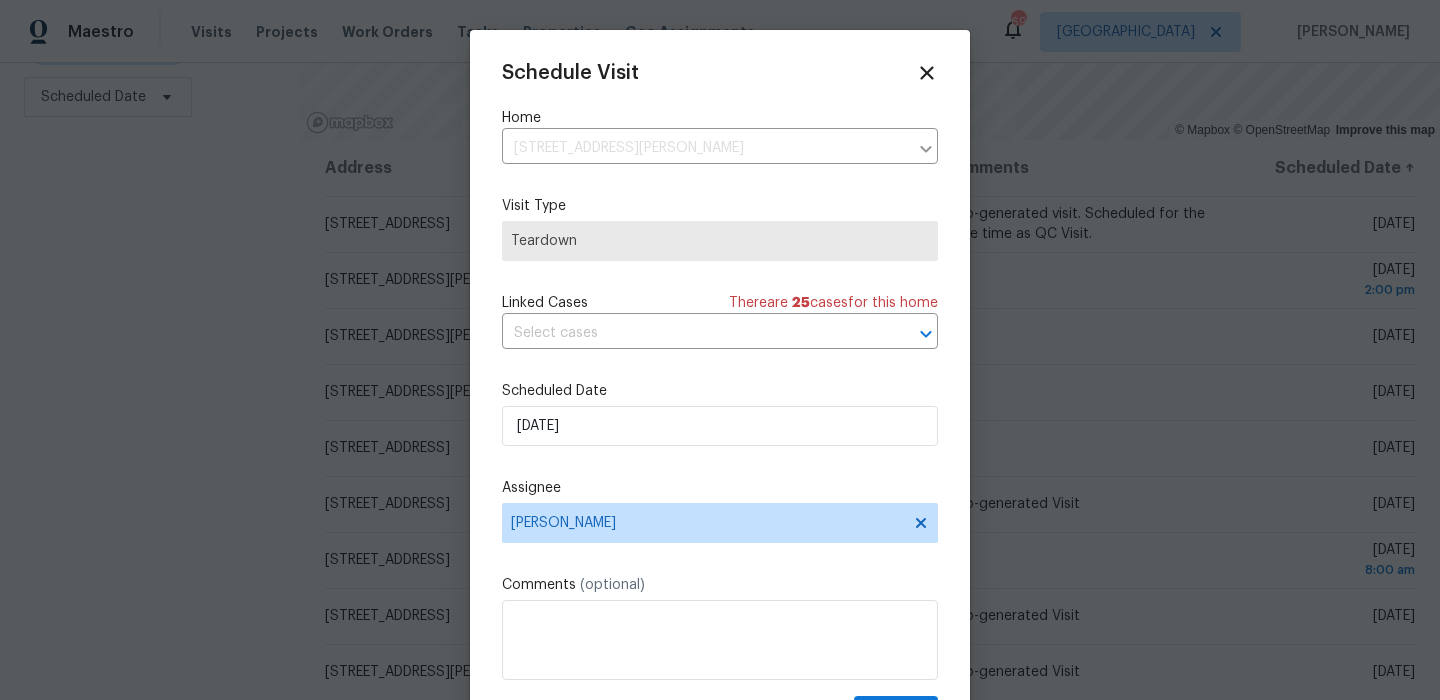 click on "Scheduled Date" at bounding box center (720, 391) 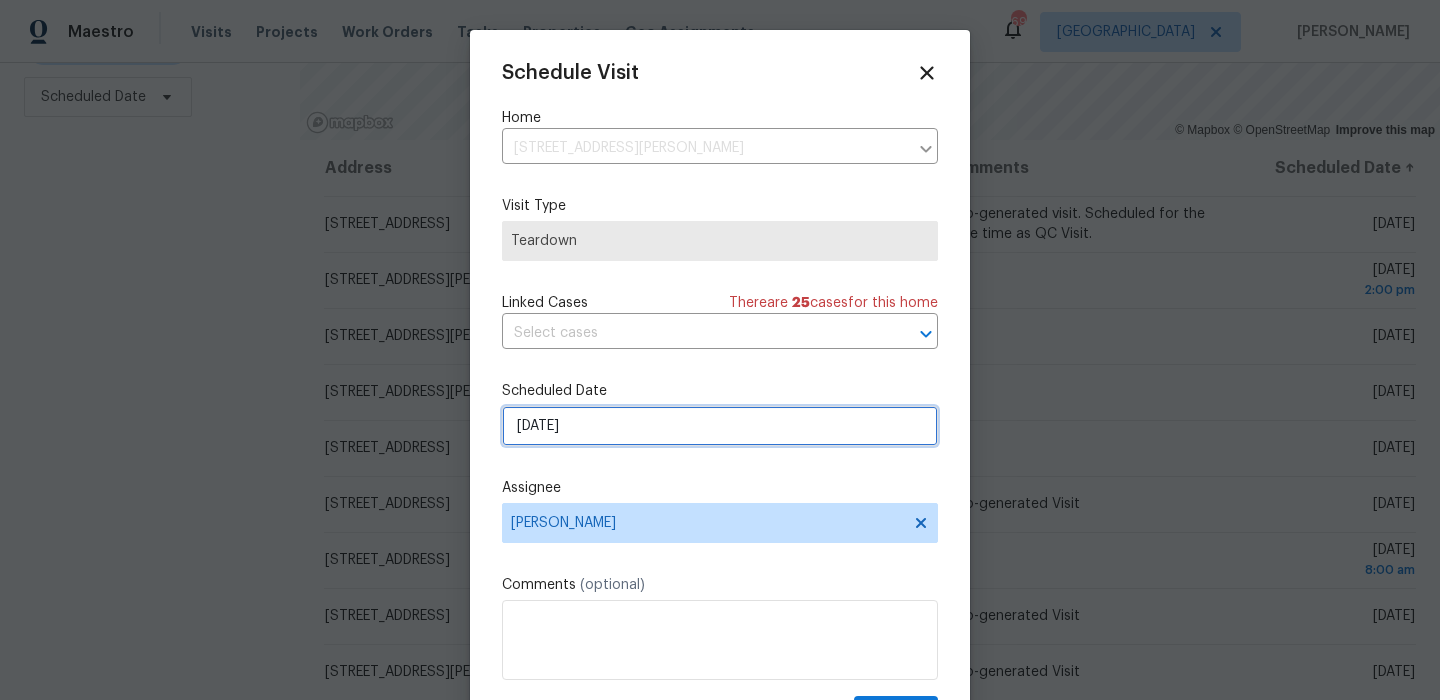 click on "[DATE]" at bounding box center (720, 426) 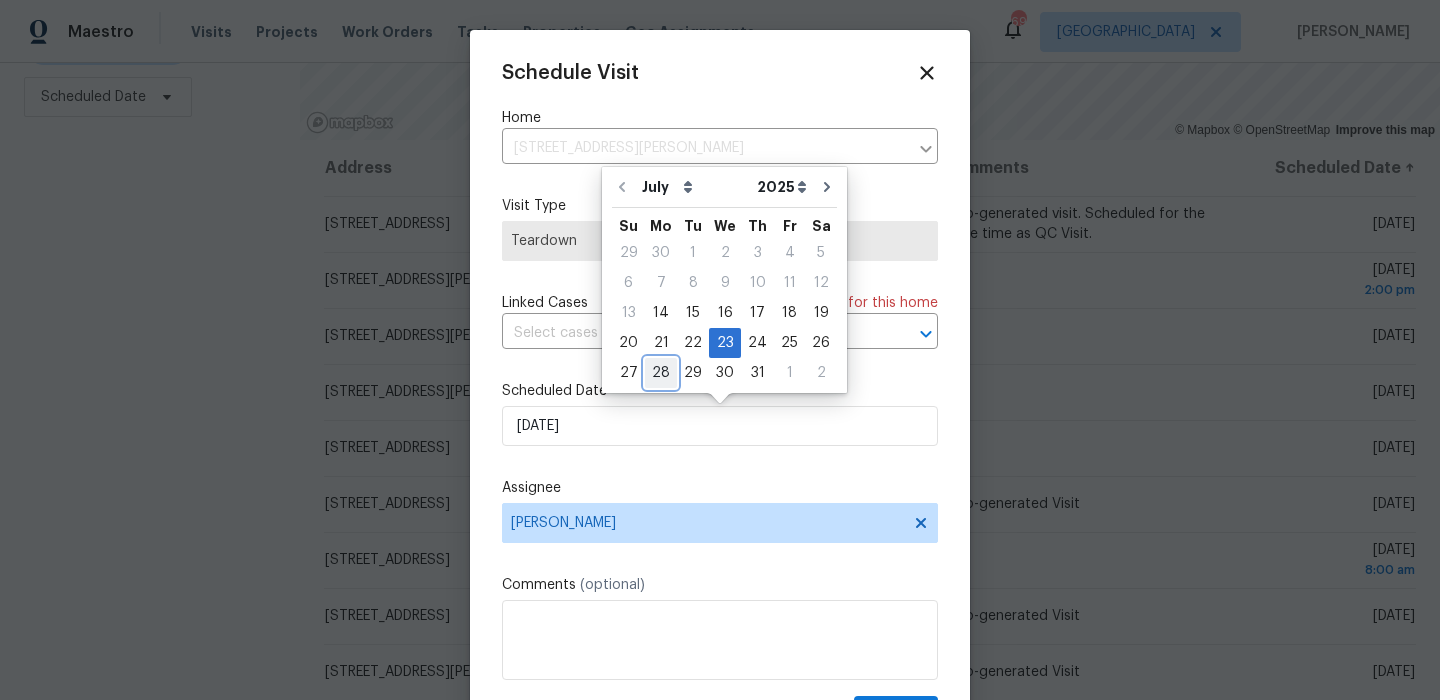 click on "28" at bounding box center (661, 373) 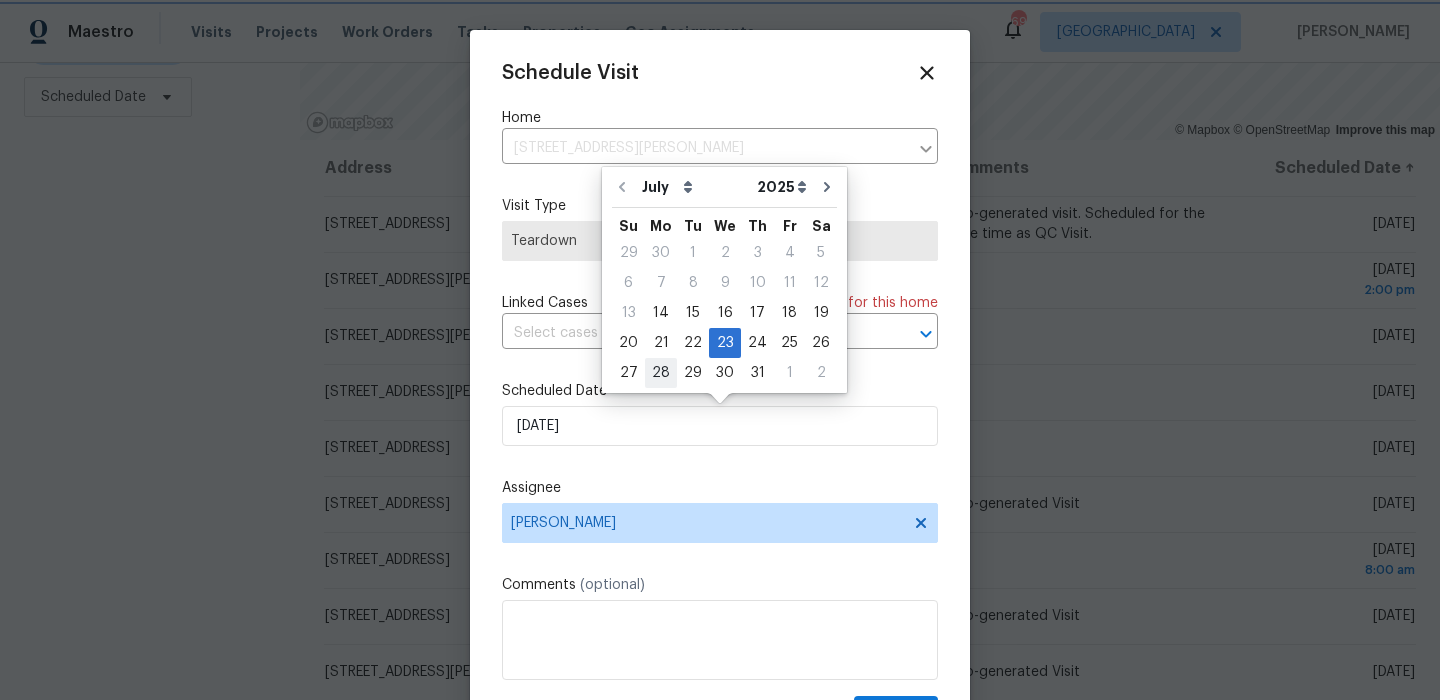 type on "[DATE]" 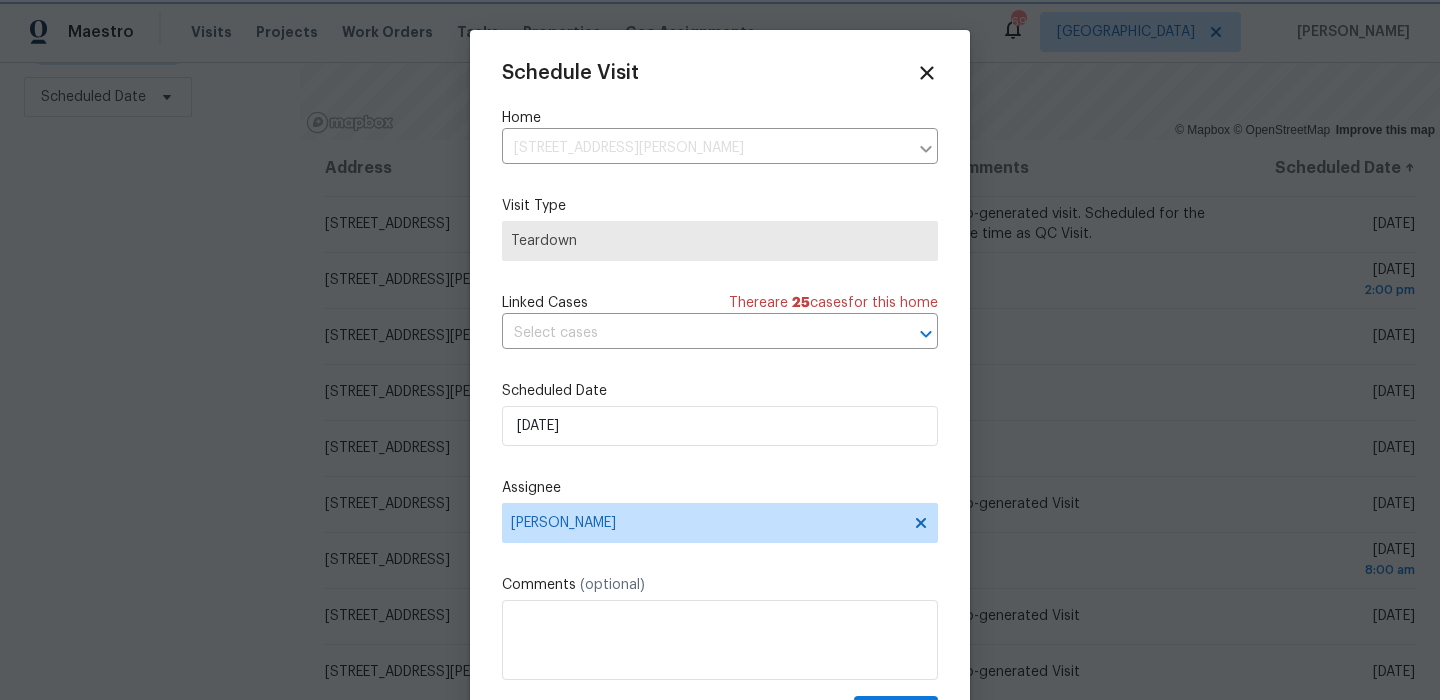 scroll, scrollTop: 36, scrollLeft: 0, axis: vertical 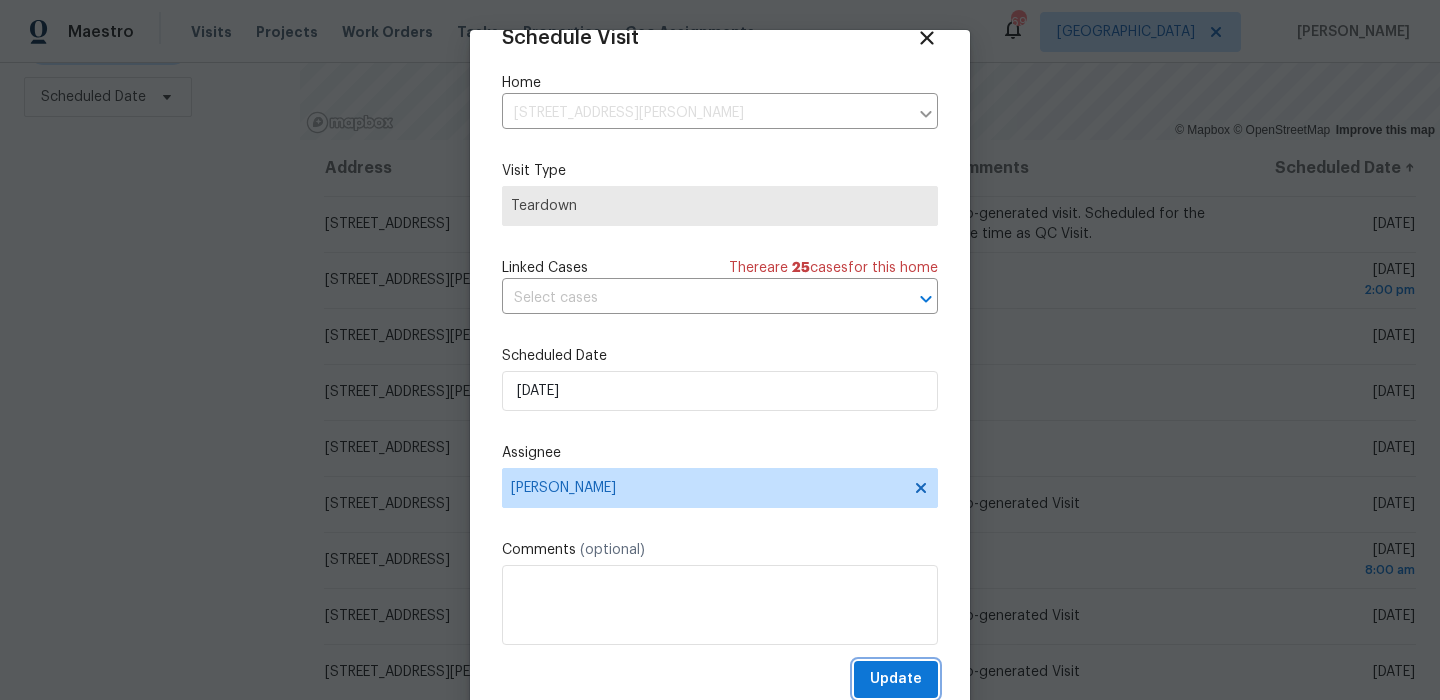click on "Update" at bounding box center [896, 679] 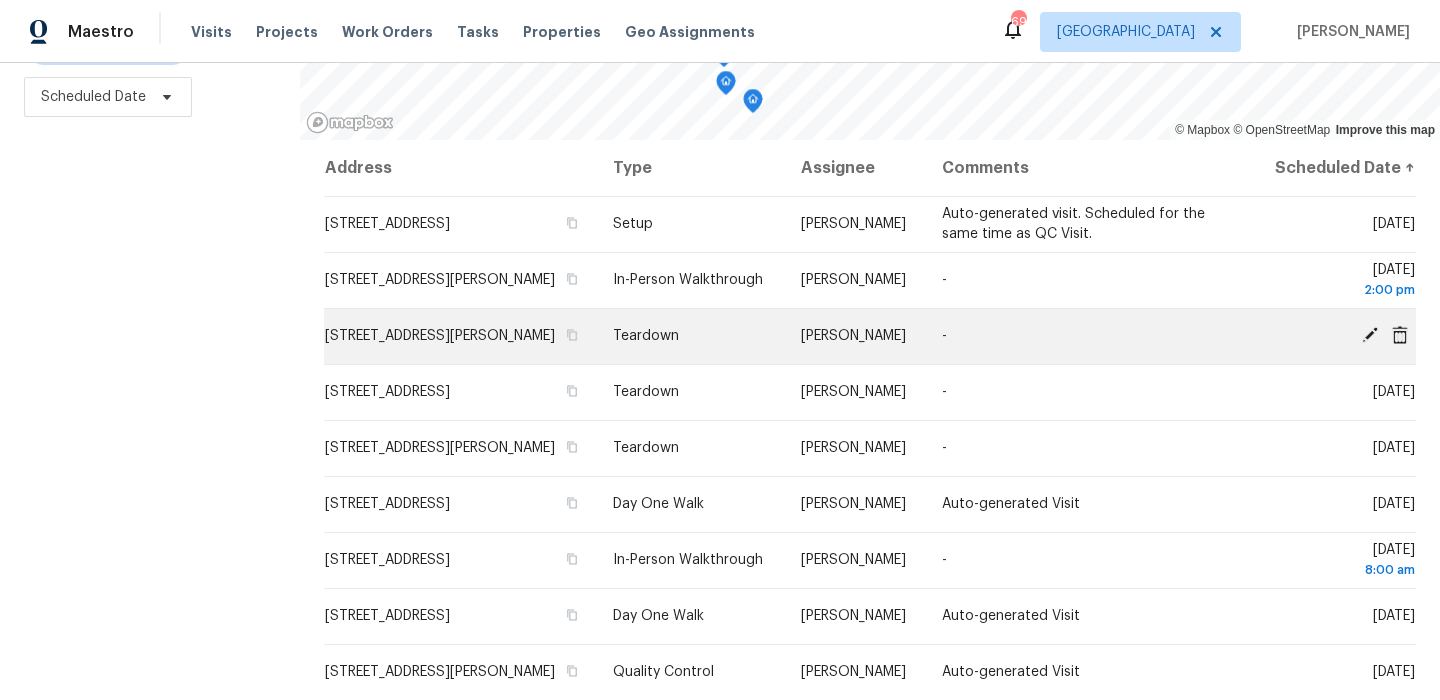 click 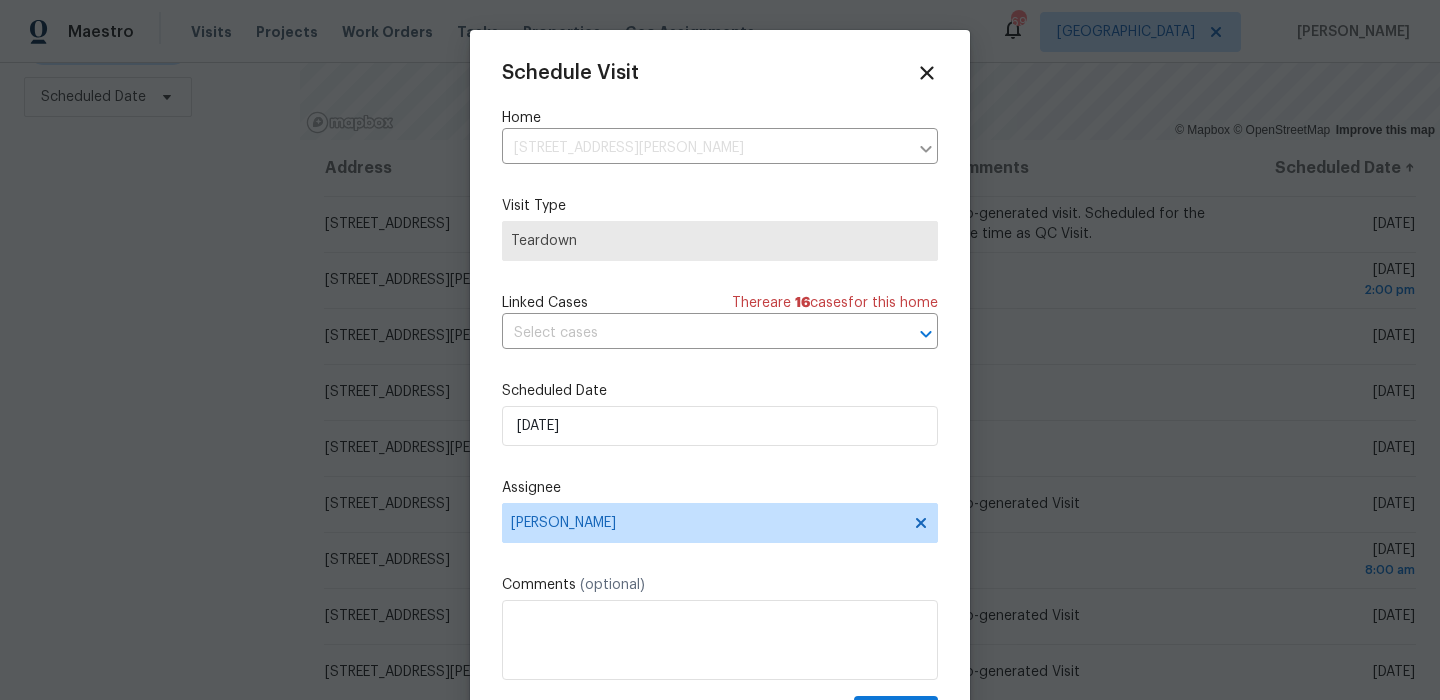 click on "Schedule Visit Home   [STREET_ADDRESS][PERSON_NAME] ​ Visit Type   Teardown Linked Cases There  are   16  case s  for this home   ​ Scheduled Date   [DATE] Assignee   [PERSON_NAME] Comments   (optional) Update" at bounding box center [720, 397] 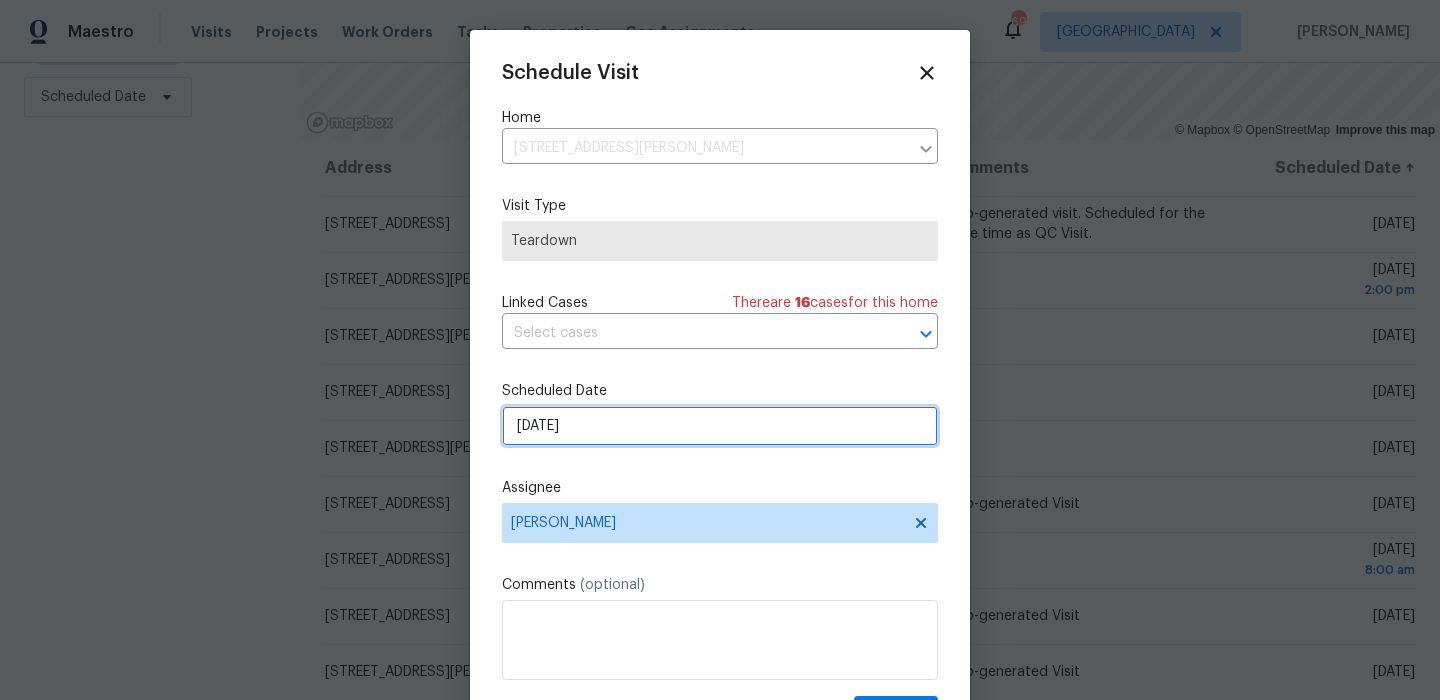 click on "[DATE]" at bounding box center (720, 426) 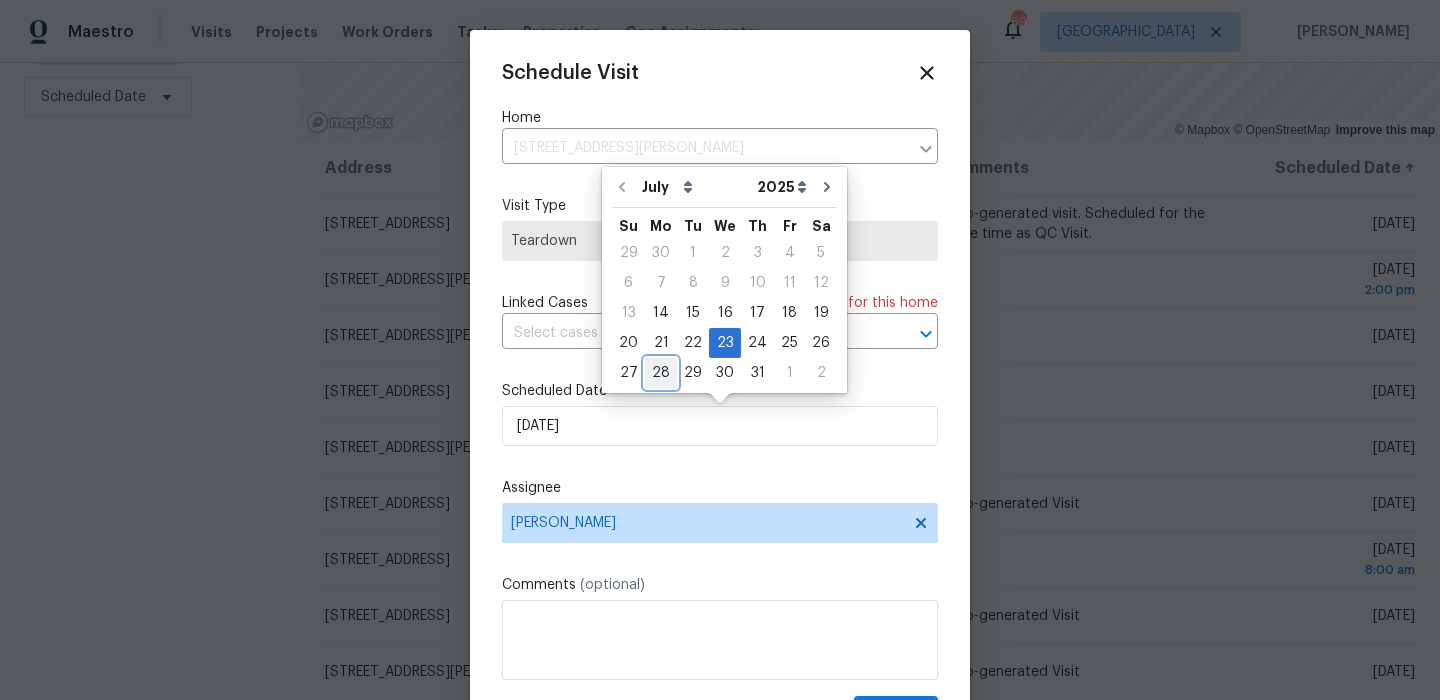 click on "28" at bounding box center (661, 373) 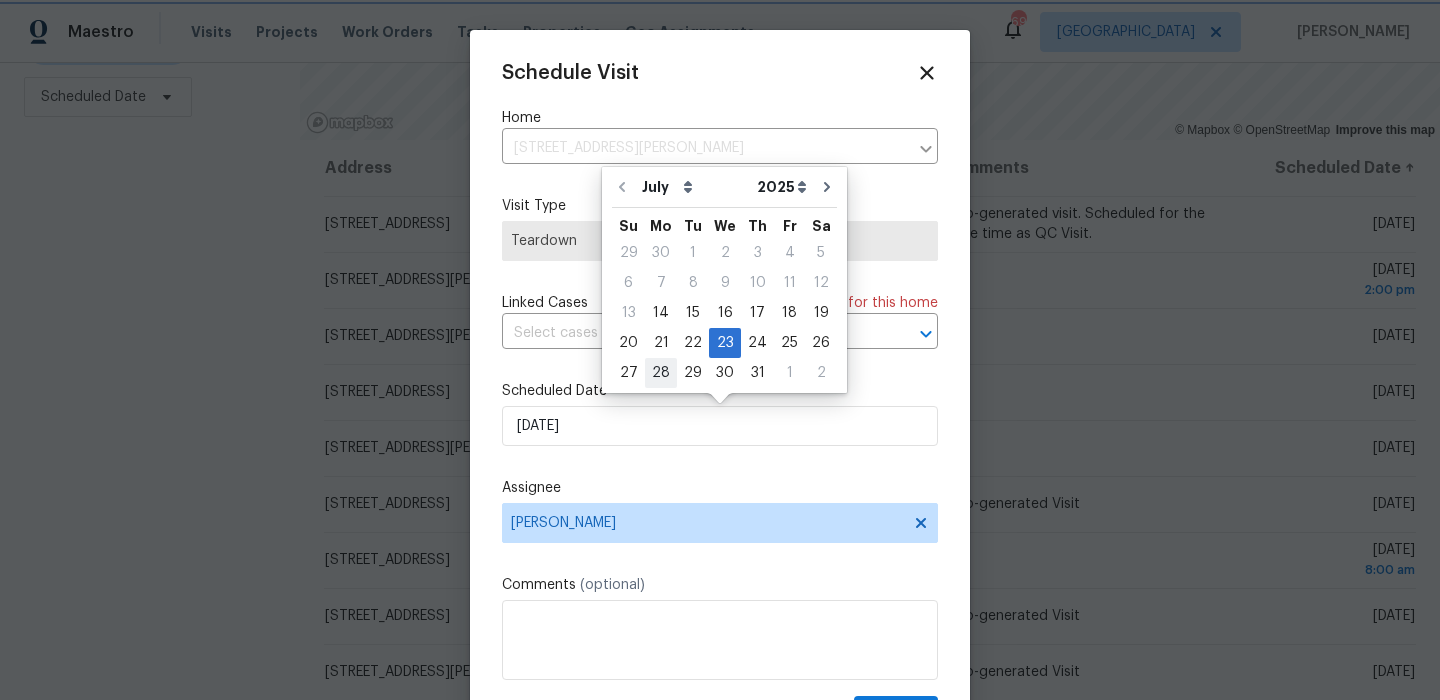 type on "[DATE]" 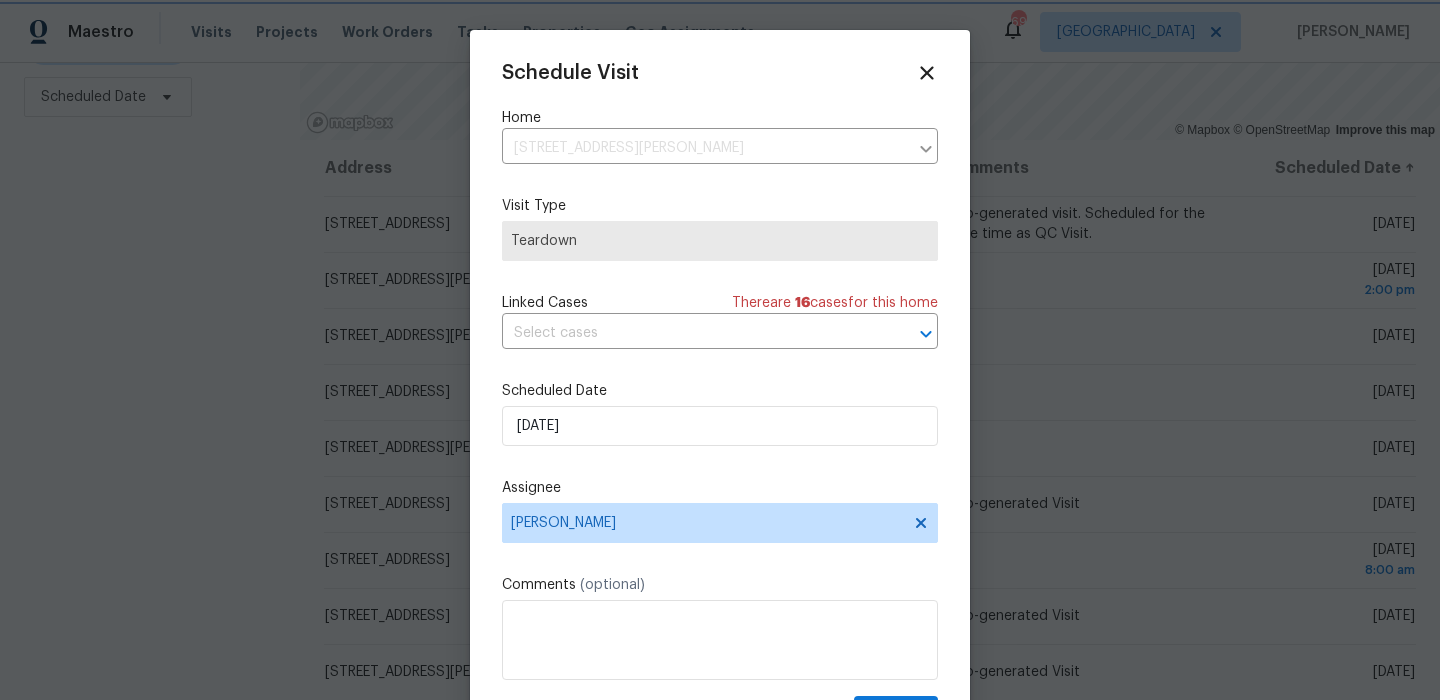 scroll, scrollTop: 36, scrollLeft: 0, axis: vertical 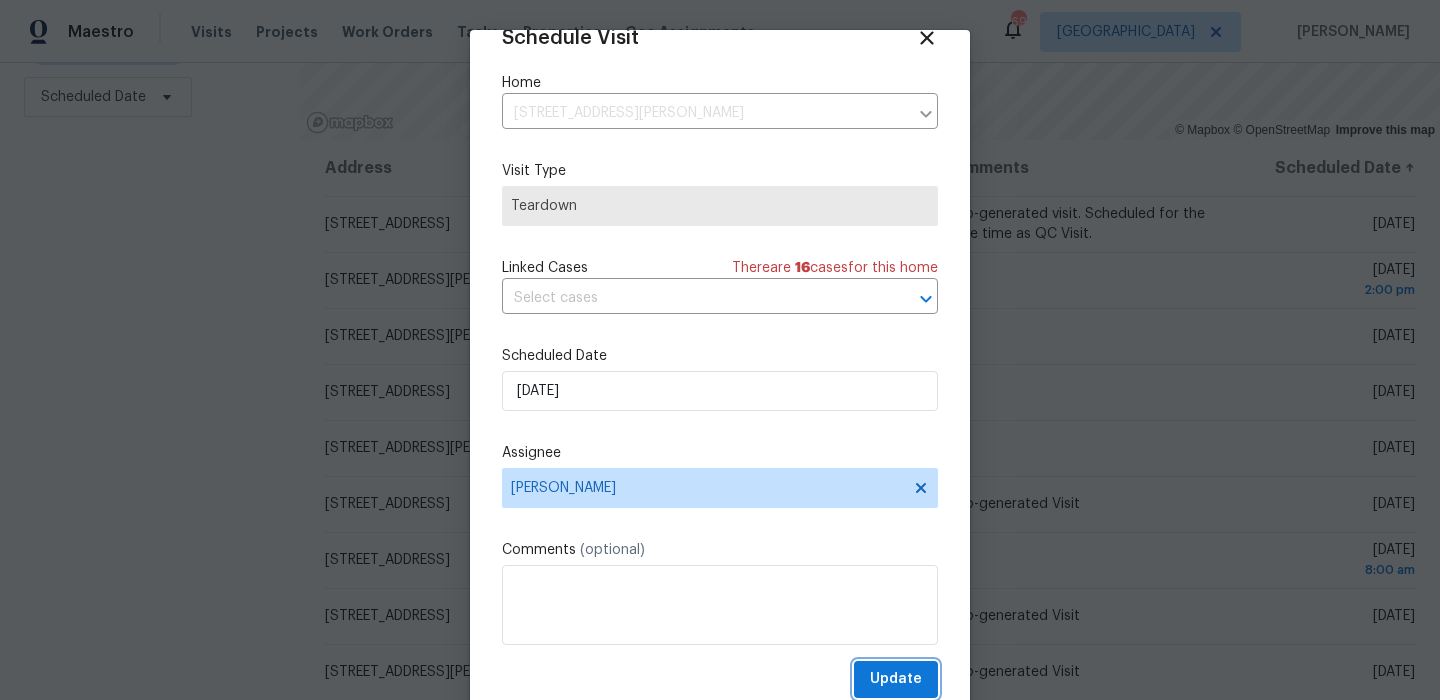 click on "Update" at bounding box center [896, 679] 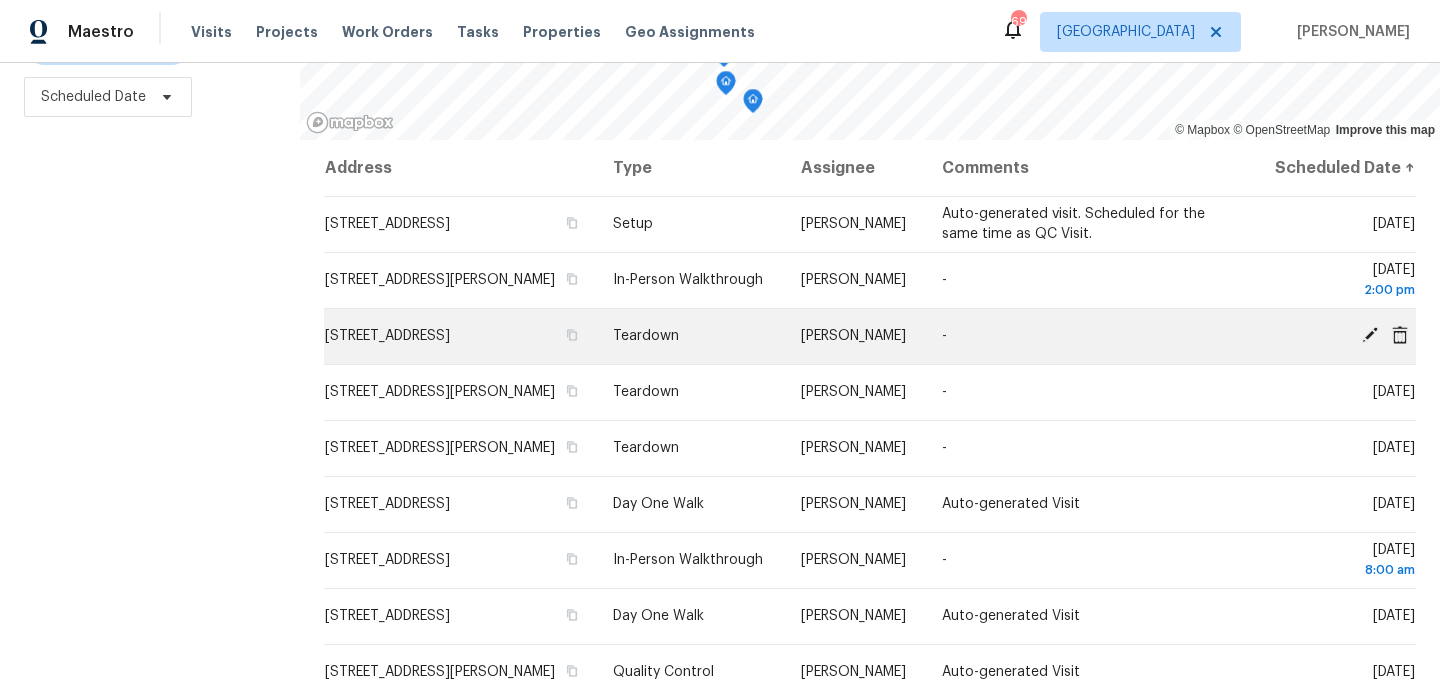 click 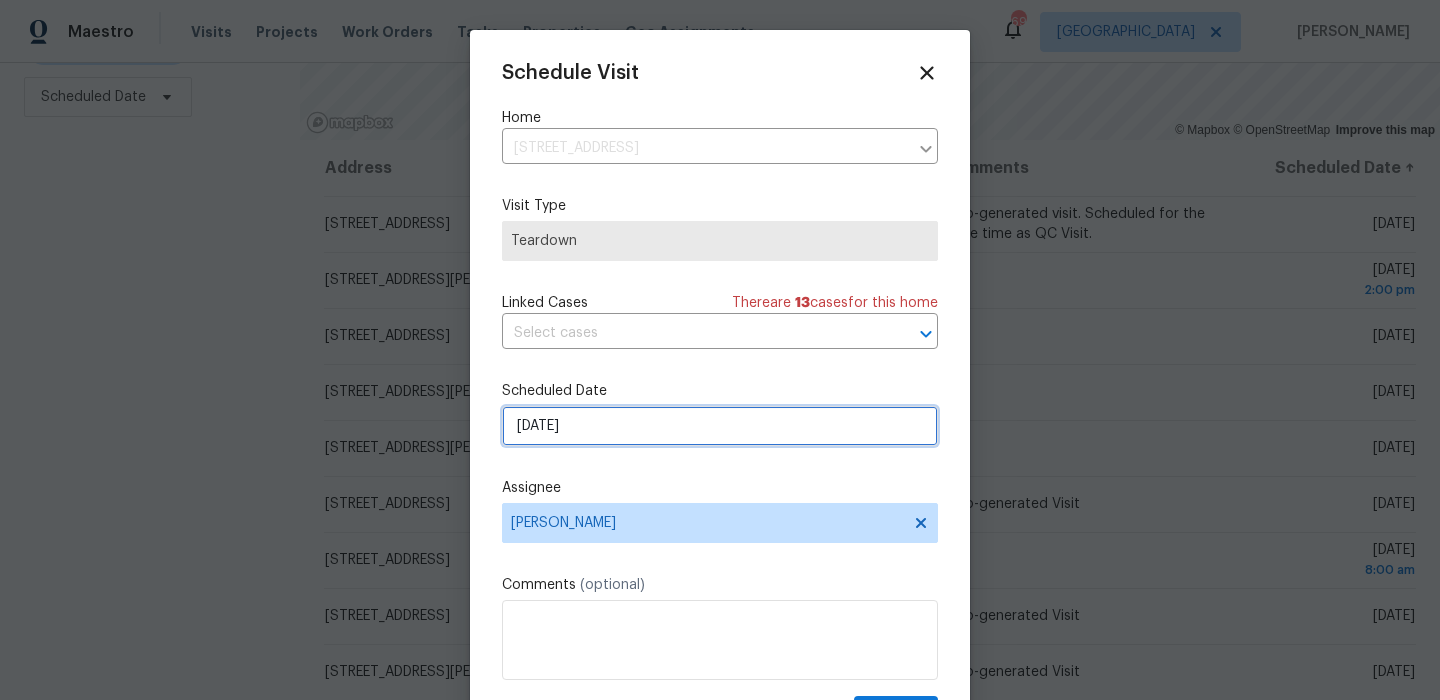 click on "[DATE]" at bounding box center [720, 426] 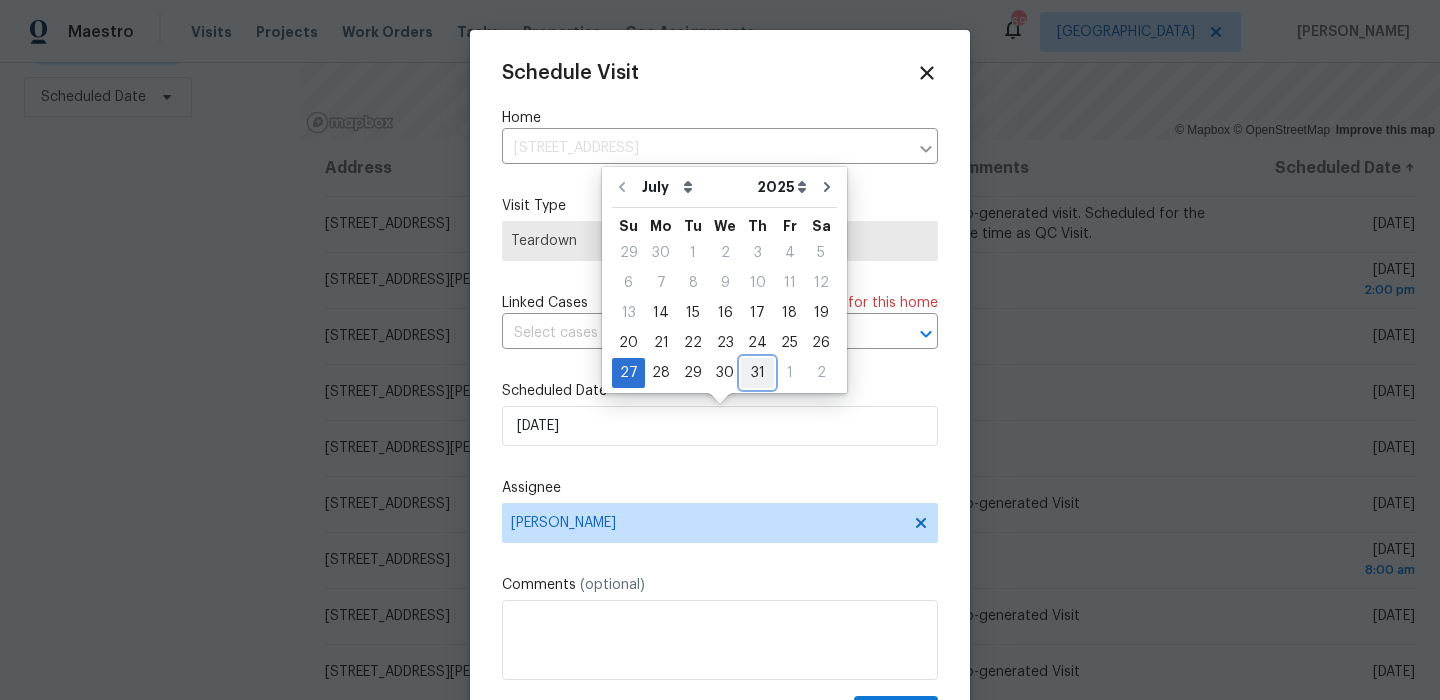 click on "31" at bounding box center [757, 373] 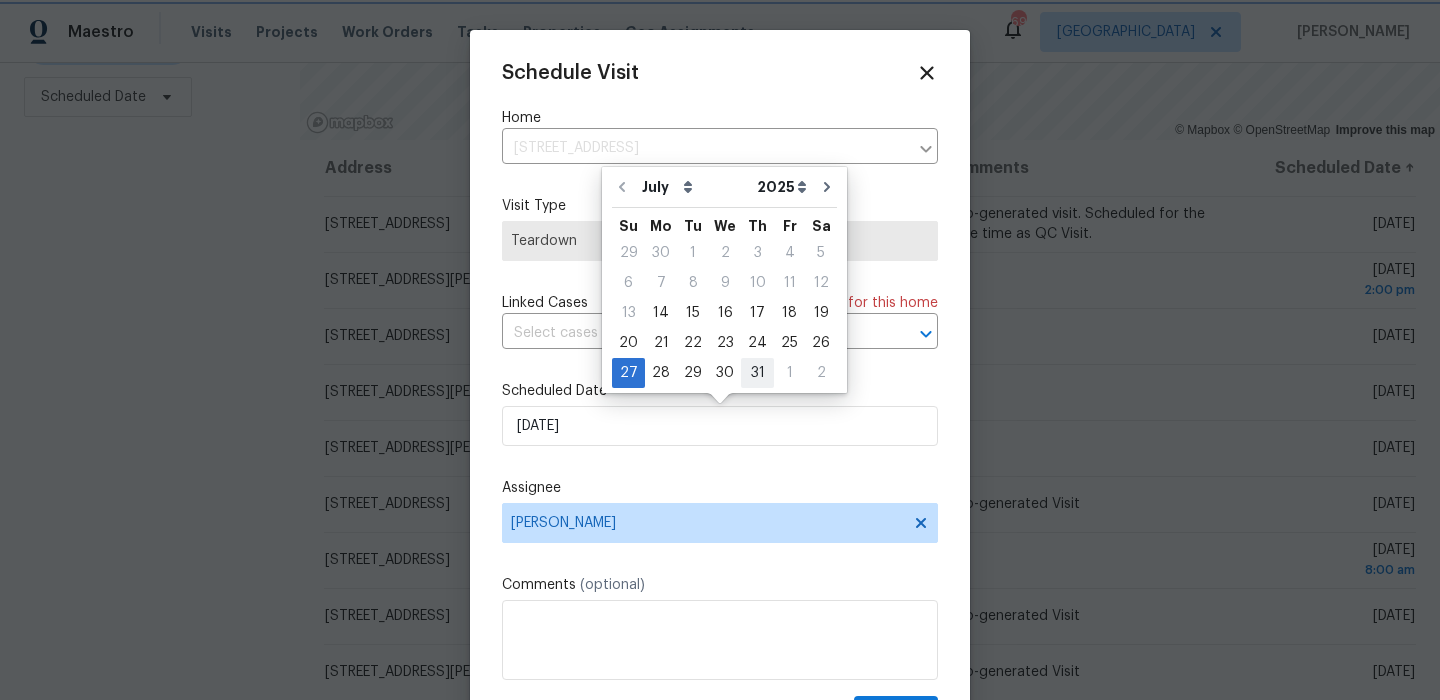 type on "[DATE]" 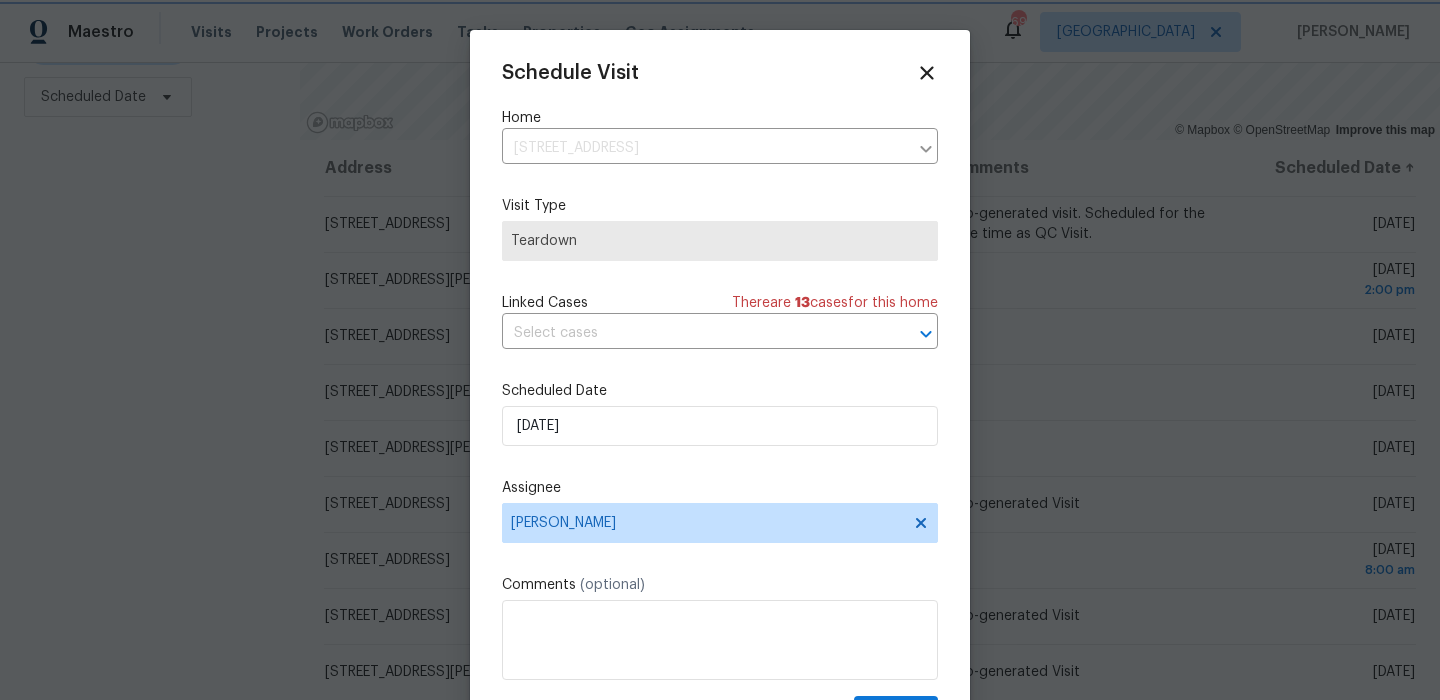 scroll, scrollTop: 36, scrollLeft: 0, axis: vertical 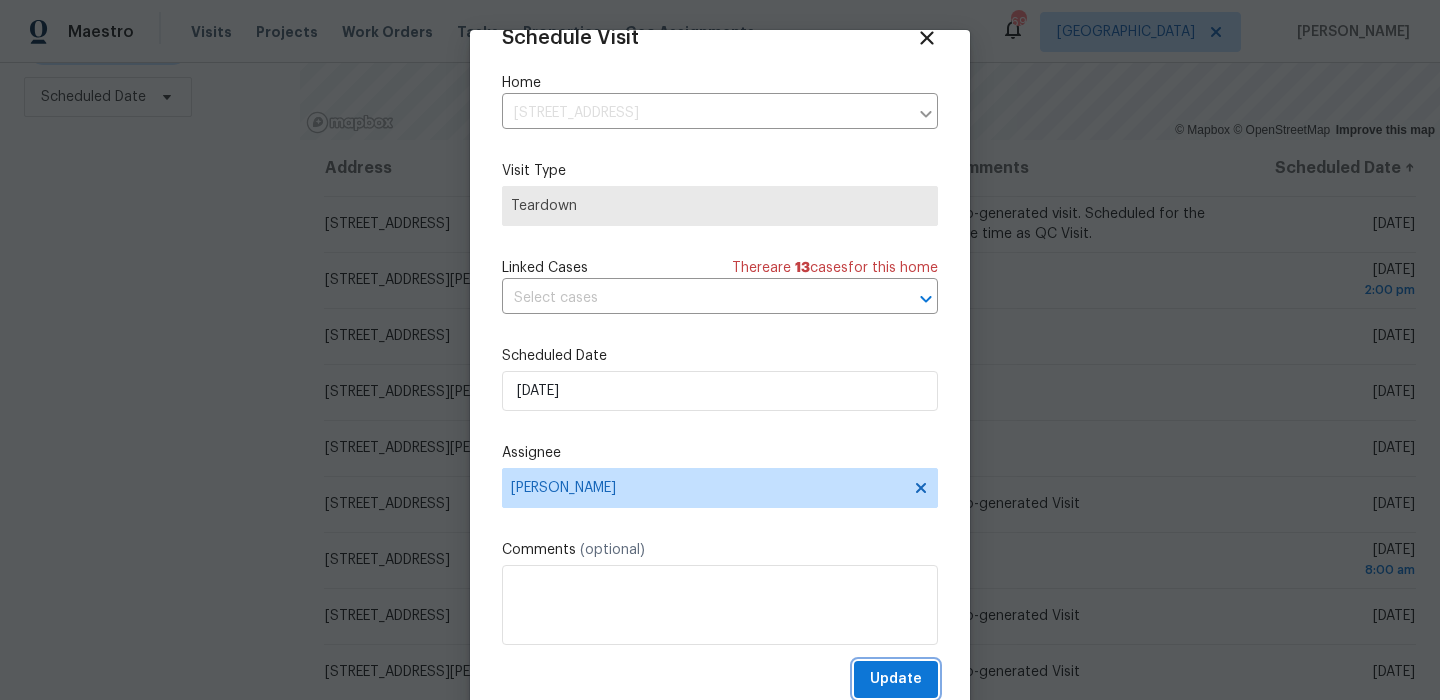 click on "Update" at bounding box center [896, 679] 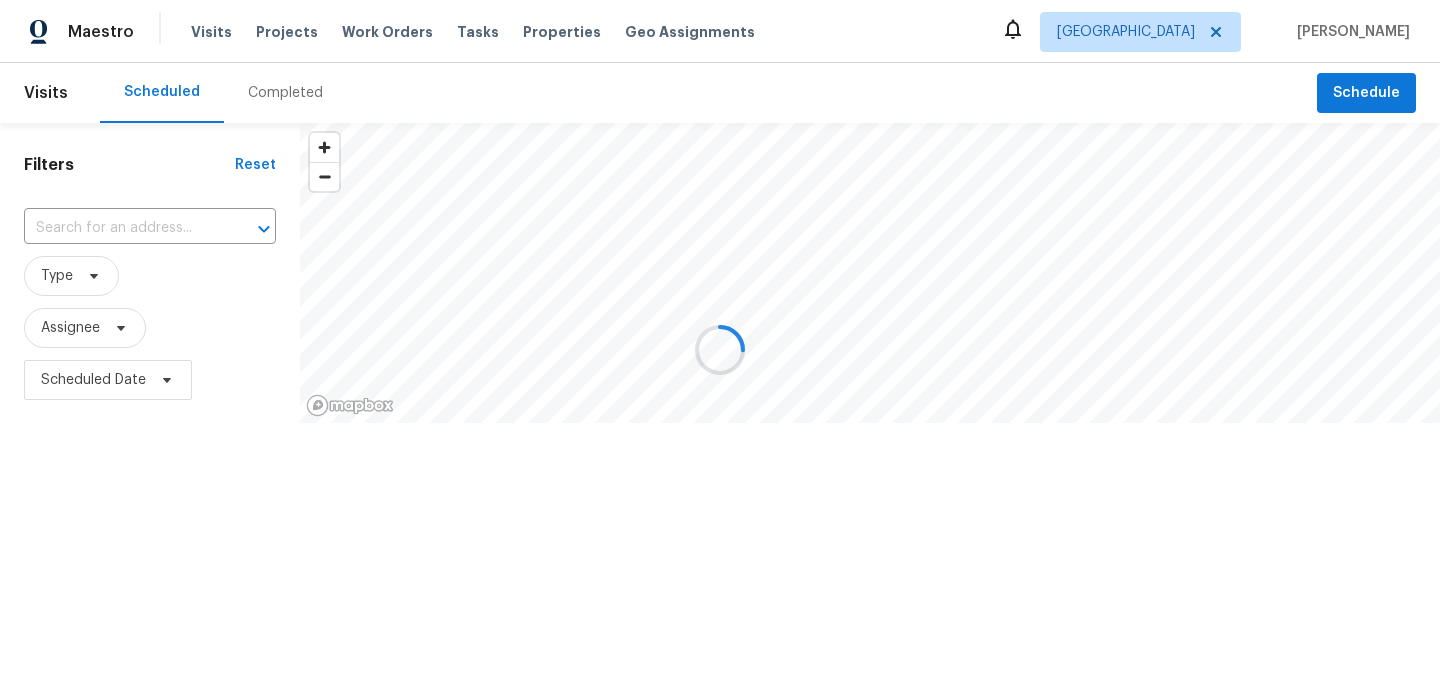 scroll, scrollTop: 0, scrollLeft: 0, axis: both 